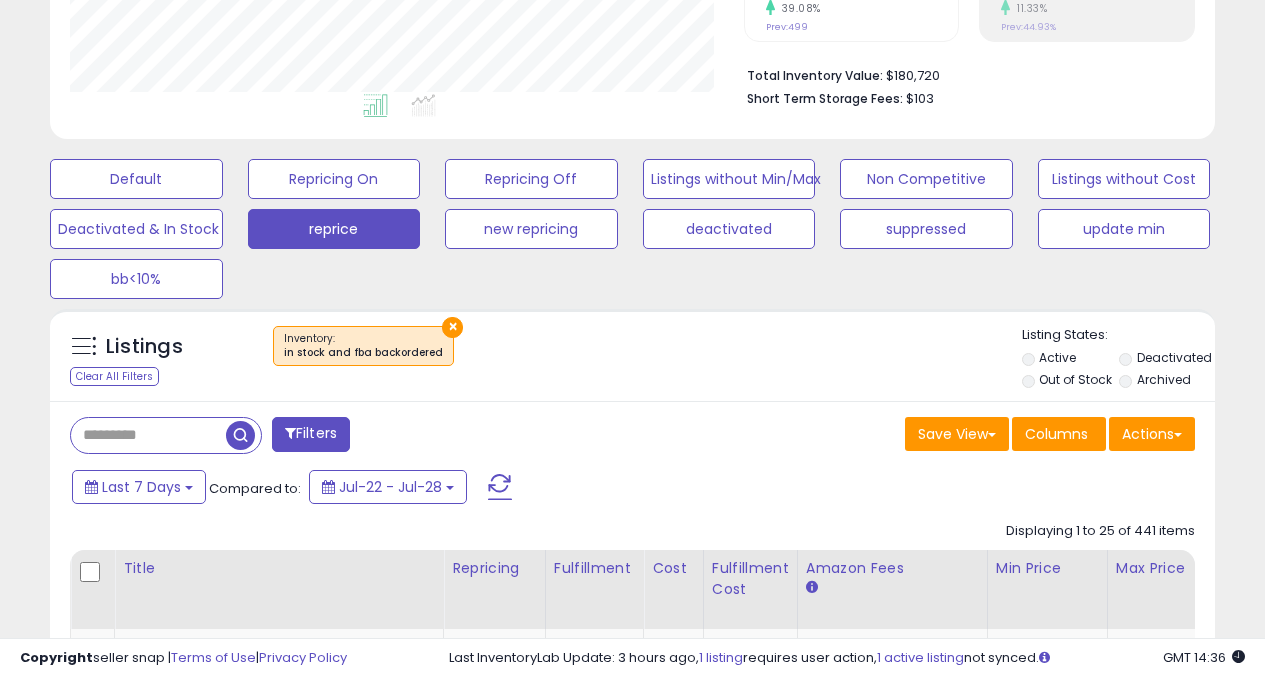 scroll, scrollTop: 757, scrollLeft: 0, axis: vertical 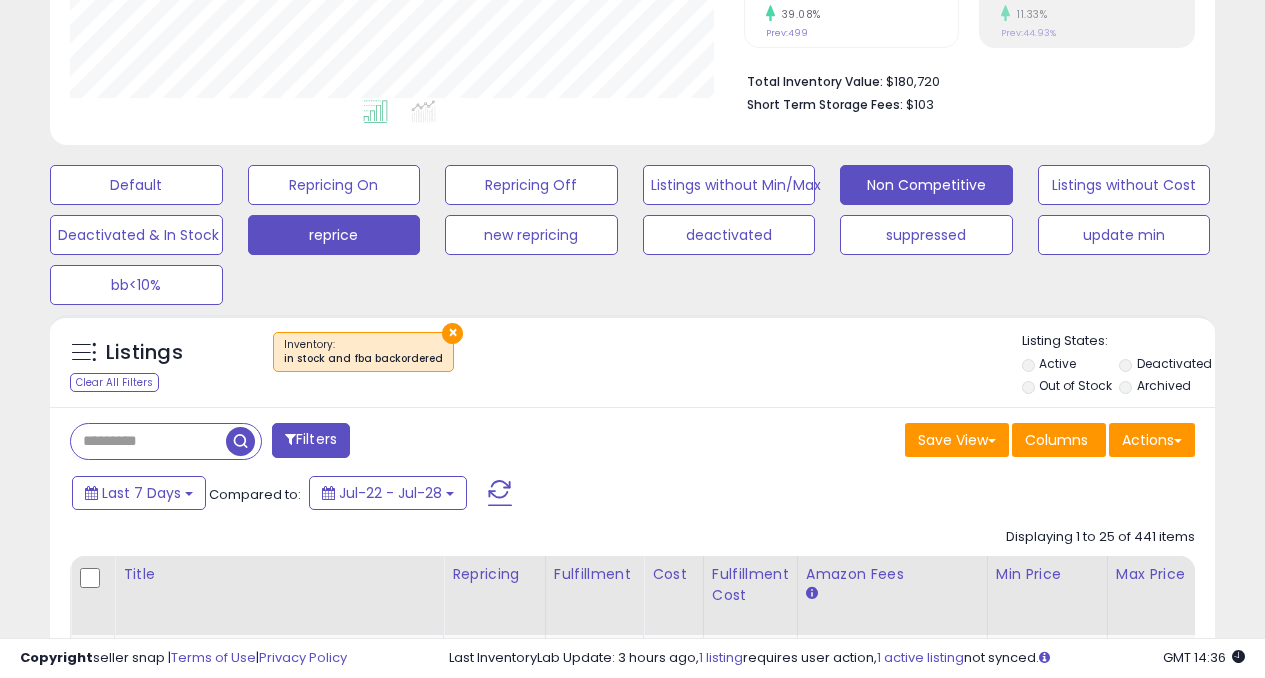 drag, startPoint x: 897, startPoint y: 186, endPoint x: 865, endPoint y: 176, distance: 33.526108 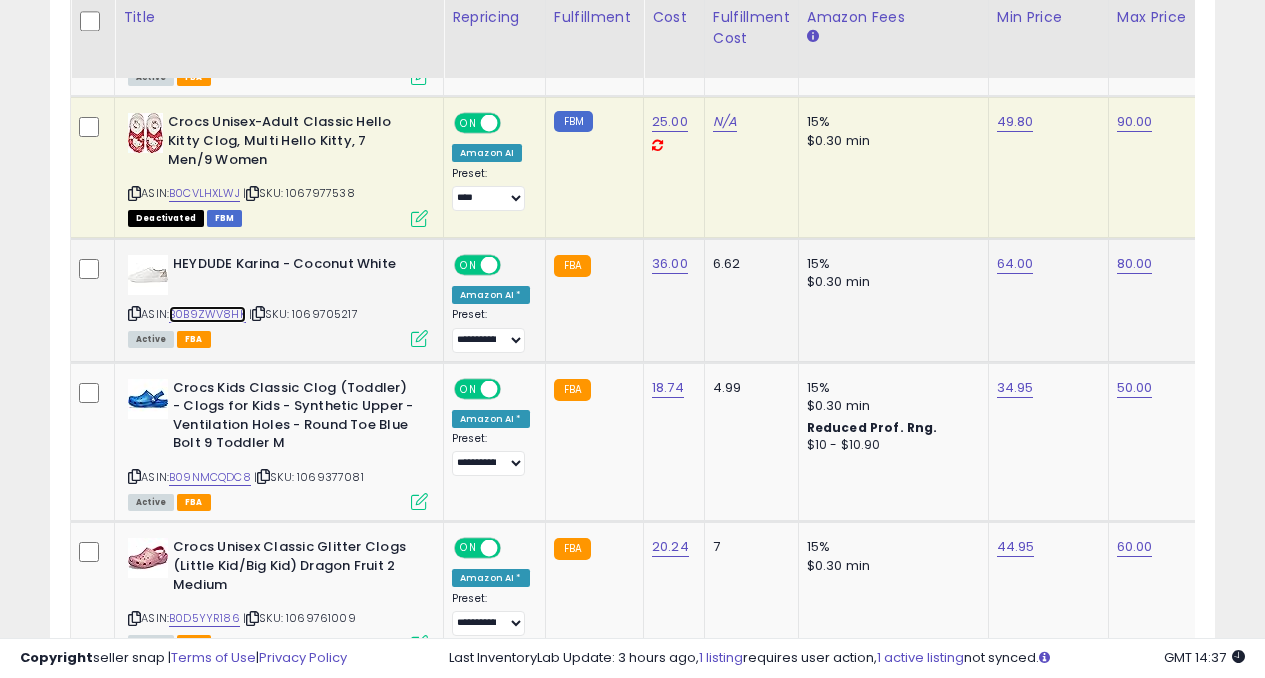 click on "B0B9ZWV8HK" at bounding box center (207, 314) 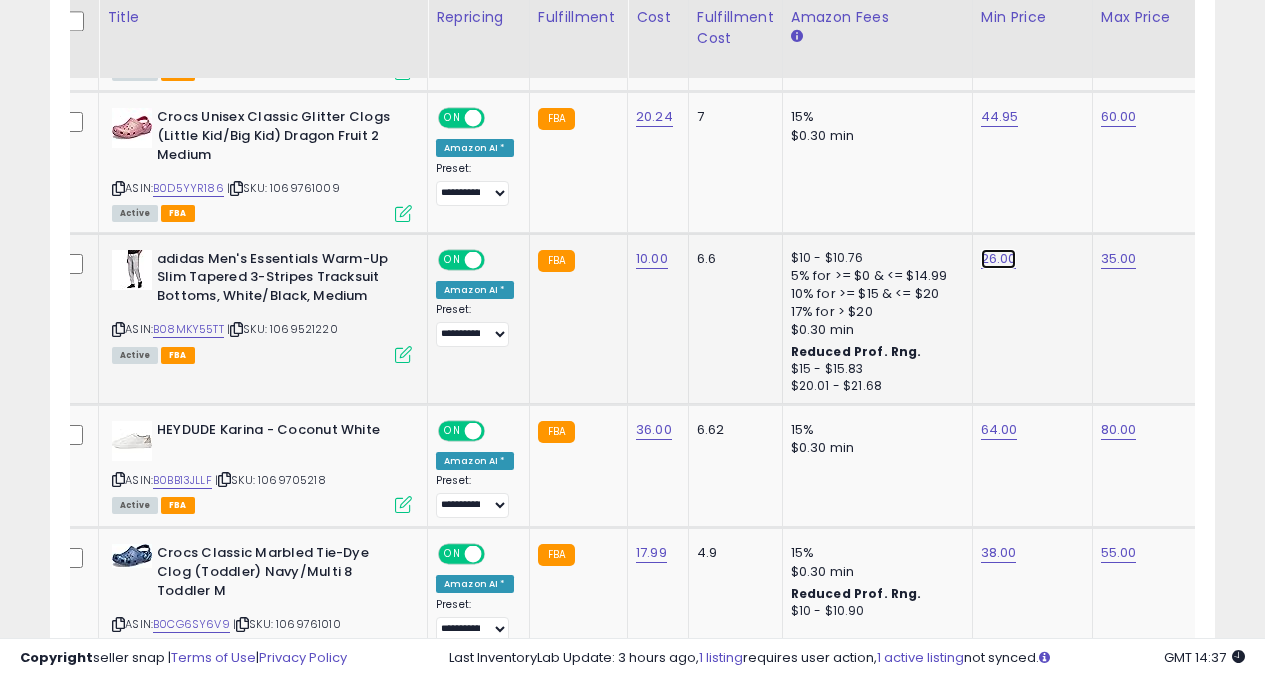 click on "26.00" at bounding box center (999, -449) 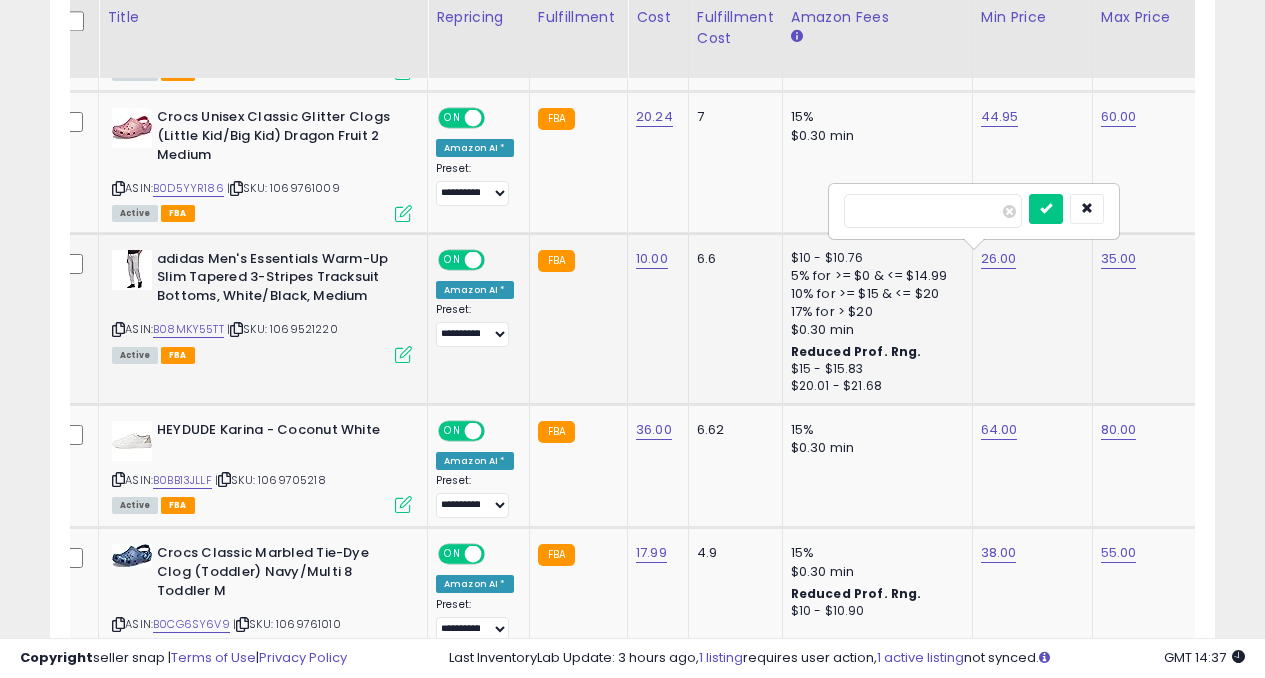 type on "*" 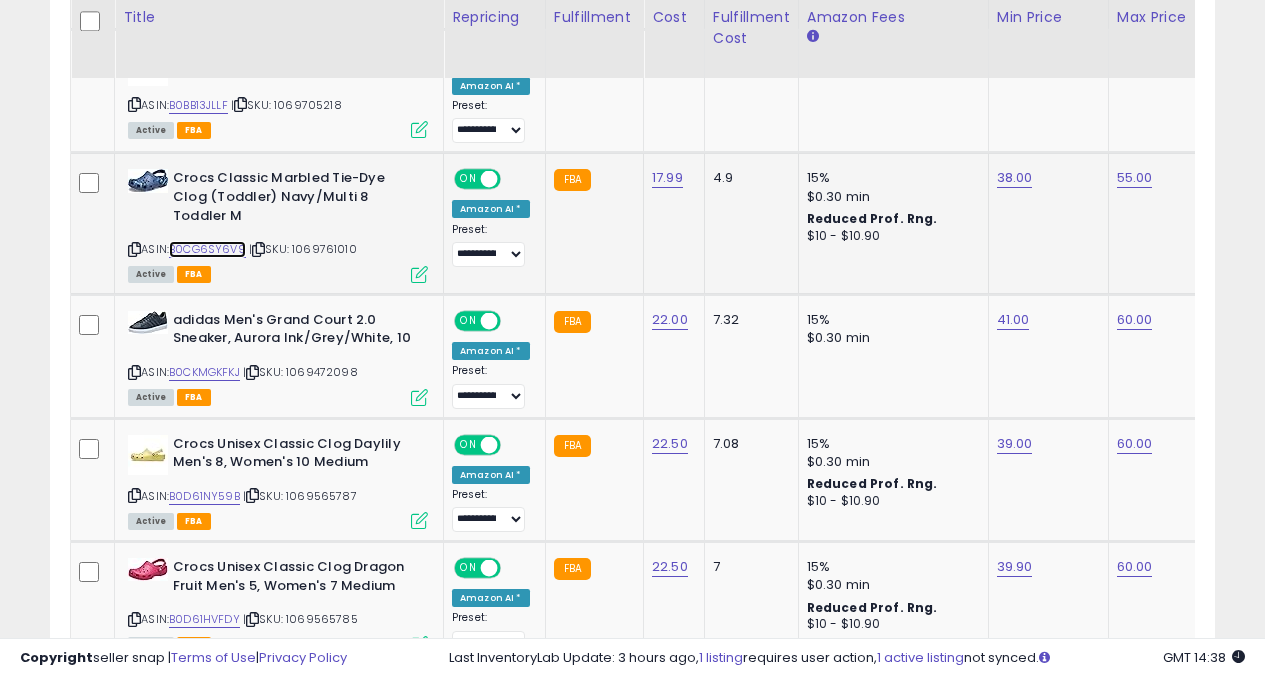 click on "B0CG6SY6V9" at bounding box center [207, 249] 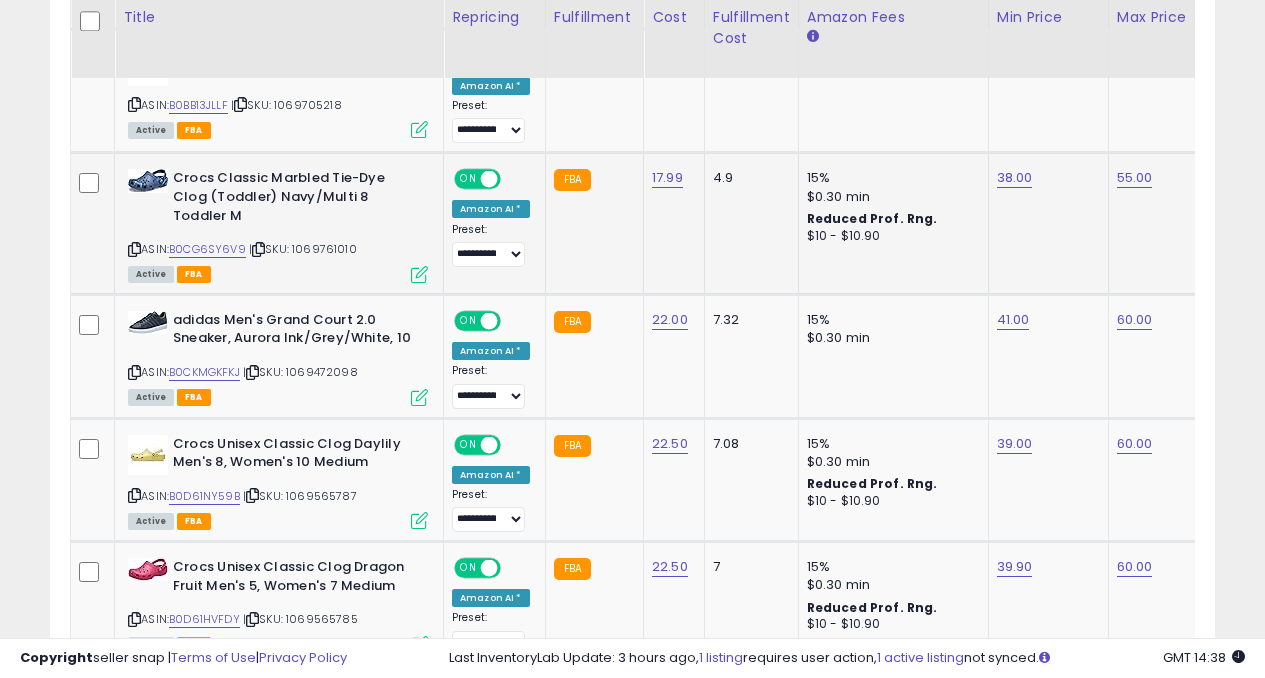 click on "38.00" 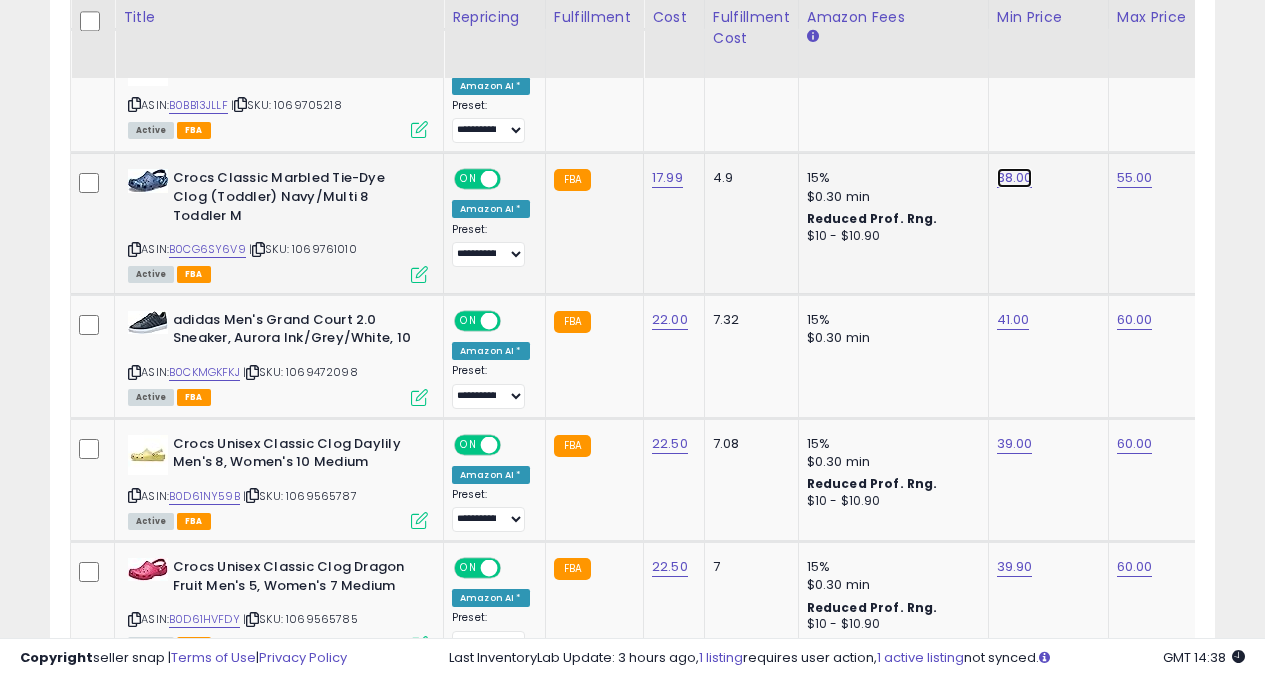 click on "38.00" at bounding box center [1015, -824] 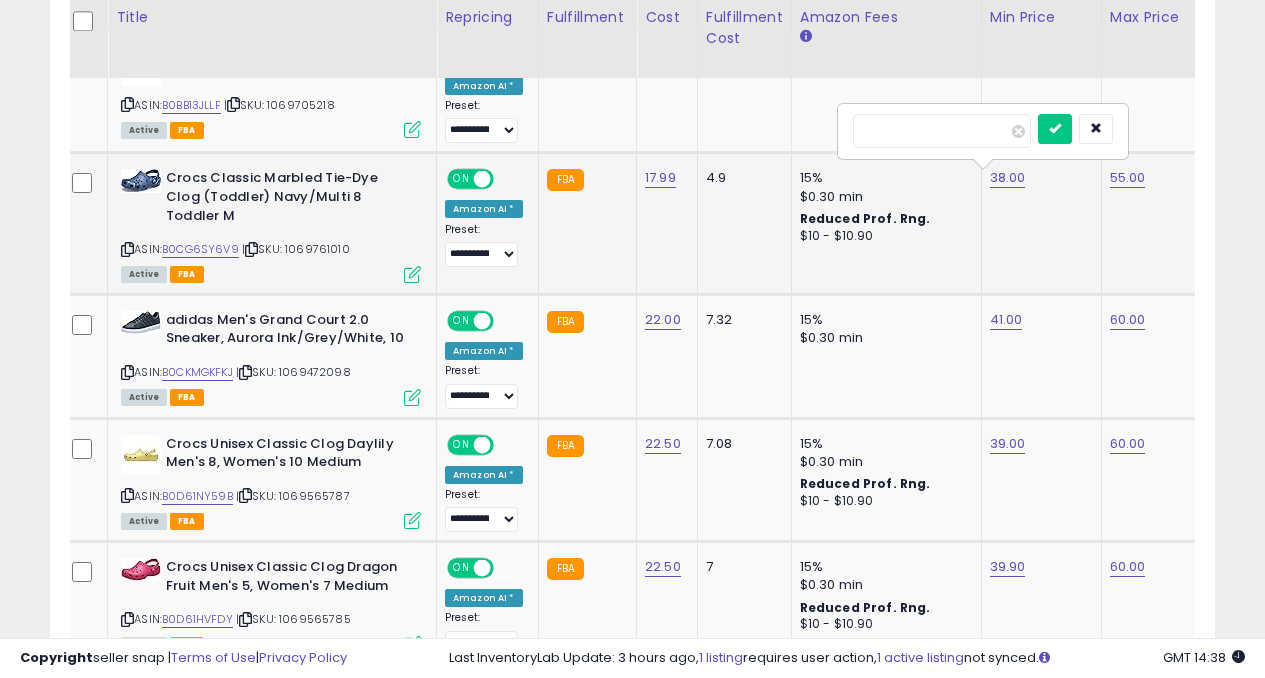 type on "*" 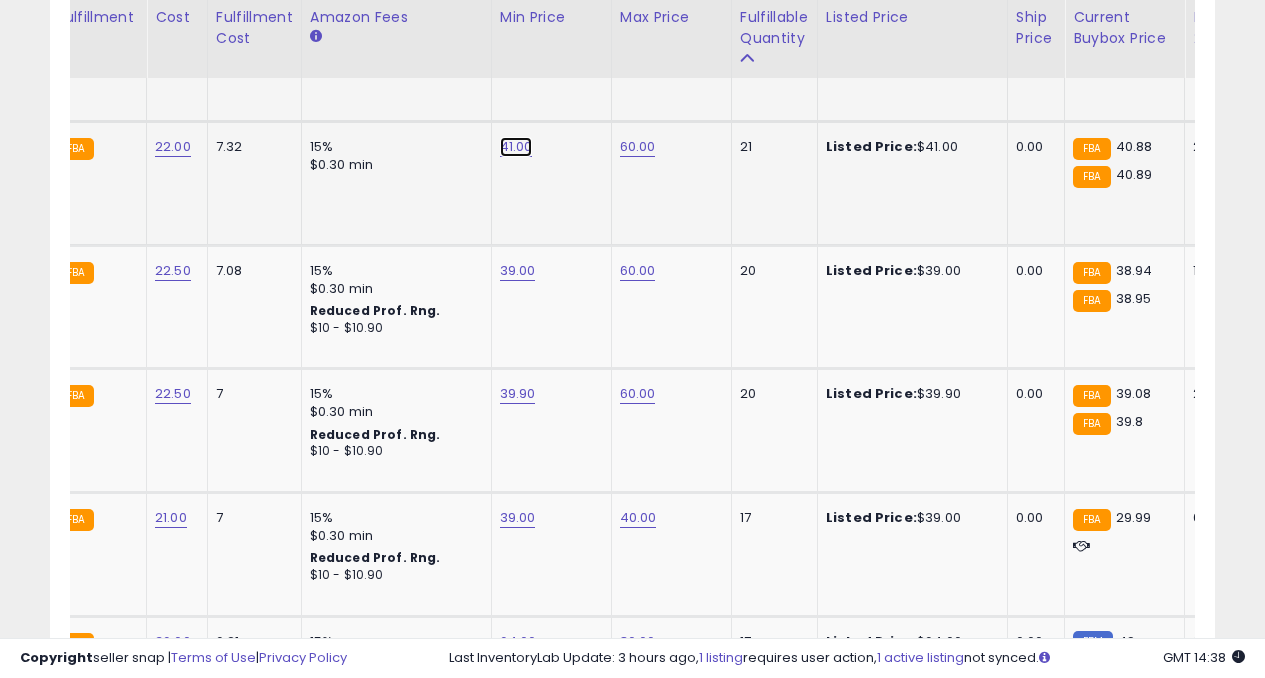 click on "41.00" at bounding box center [518, -997] 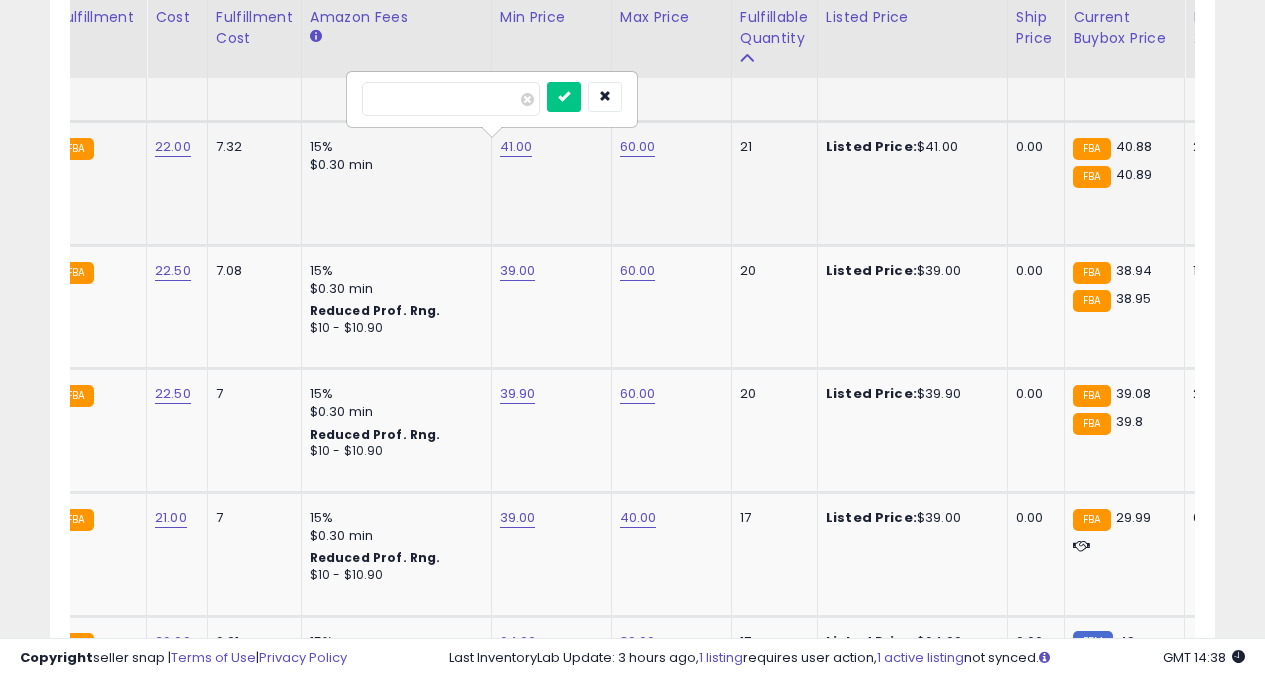 type on "*" 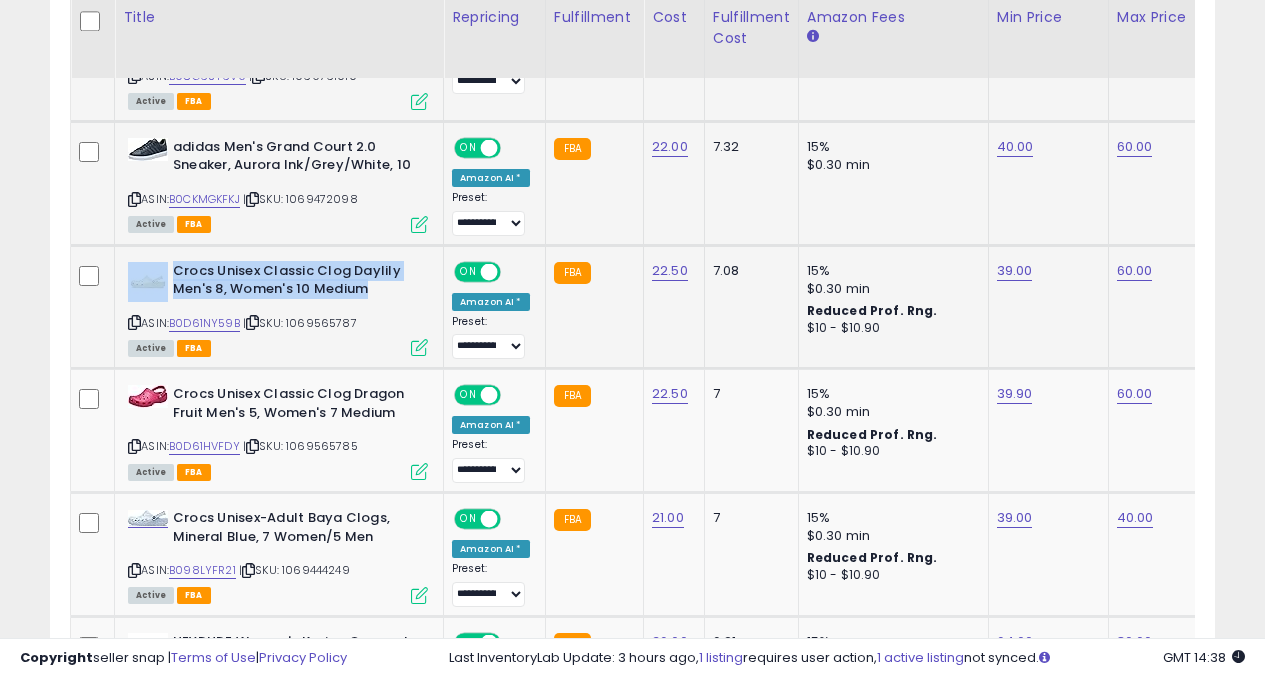 drag, startPoint x: 172, startPoint y: 267, endPoint x: 371, endPoint y: 291, distance: 200.44202 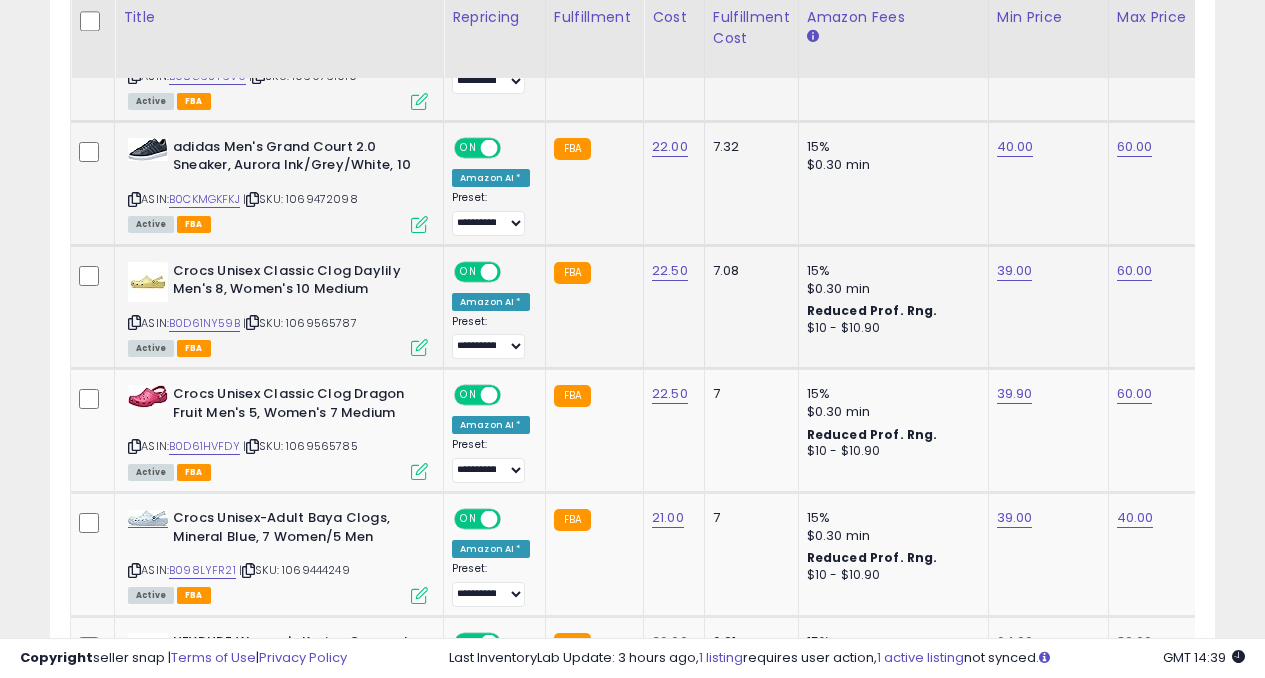 click on "ASIN:  B0D61NY59B    |   SKU: 1069565787 Active FBA" at bounding box center (278, 308) 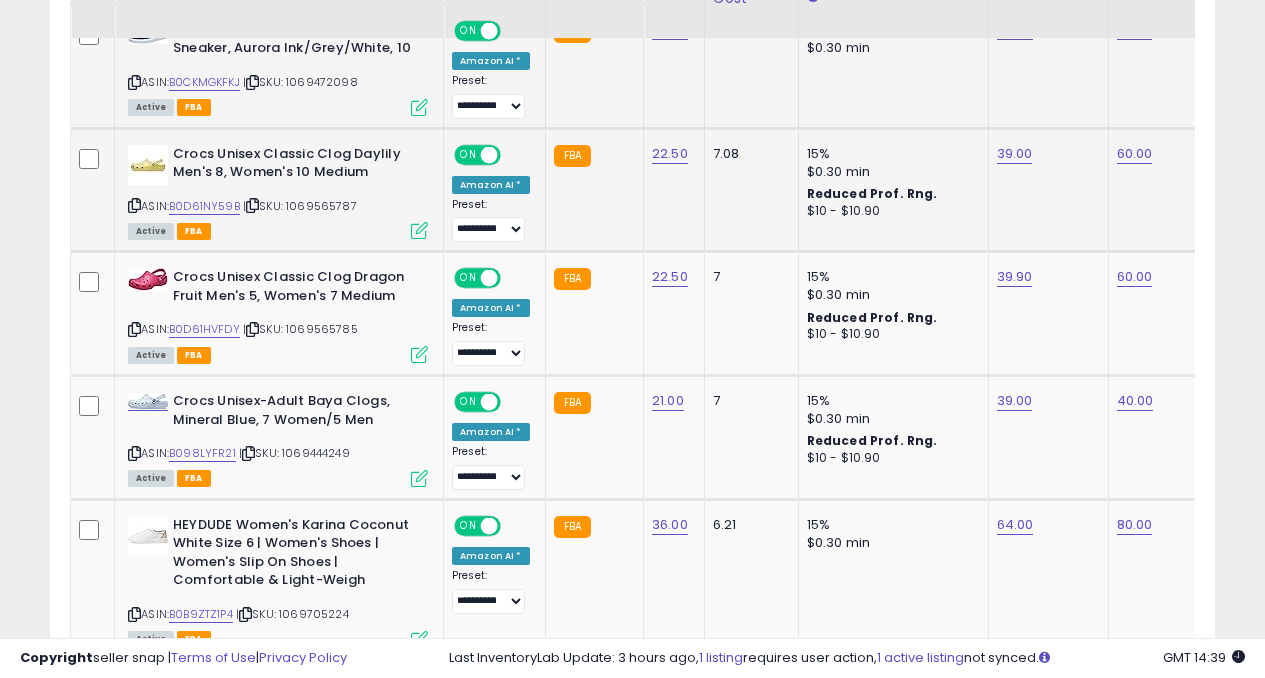 scroll, scrollTop: 2249, scrollLeft: 0, axis: vertical 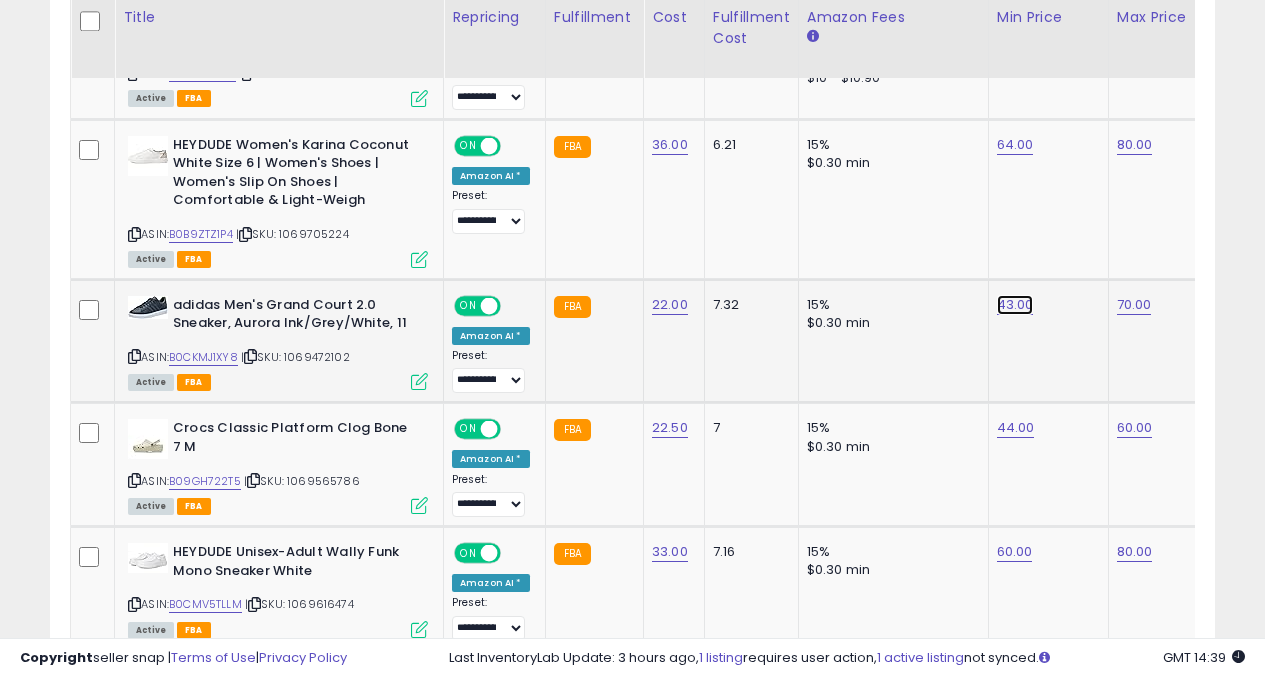 click on "43.00" at bounding box center (1015, -1494) 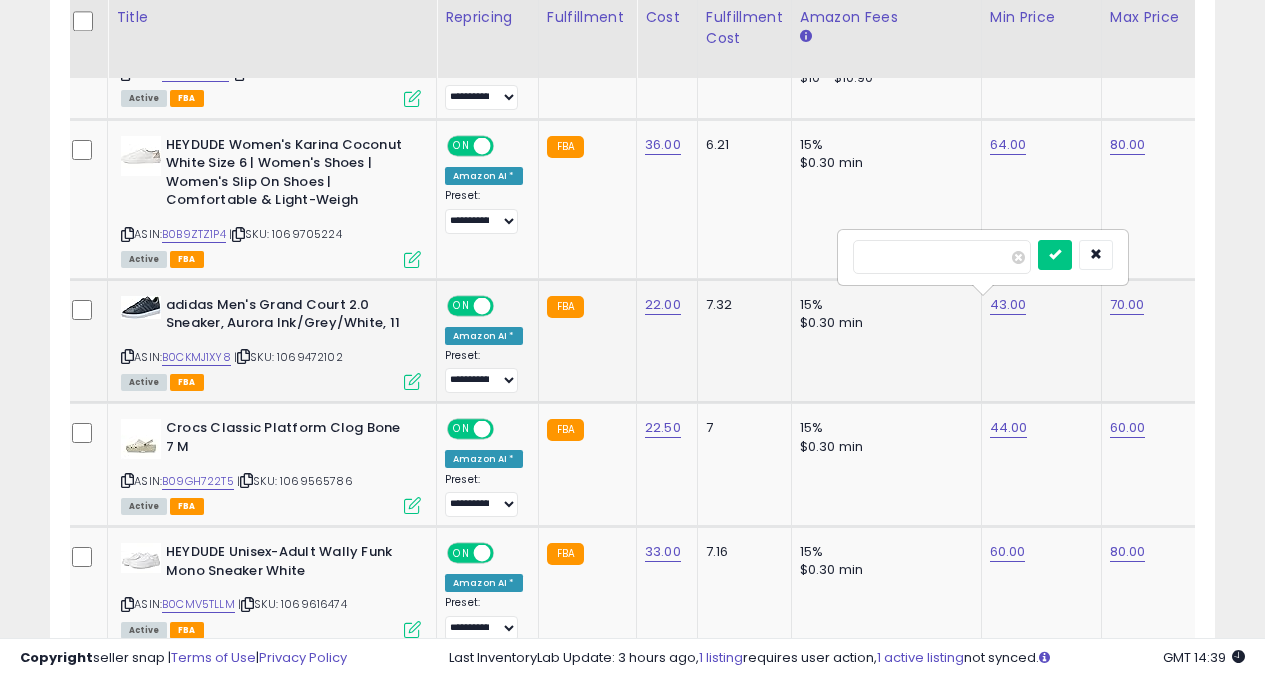 type on "*" 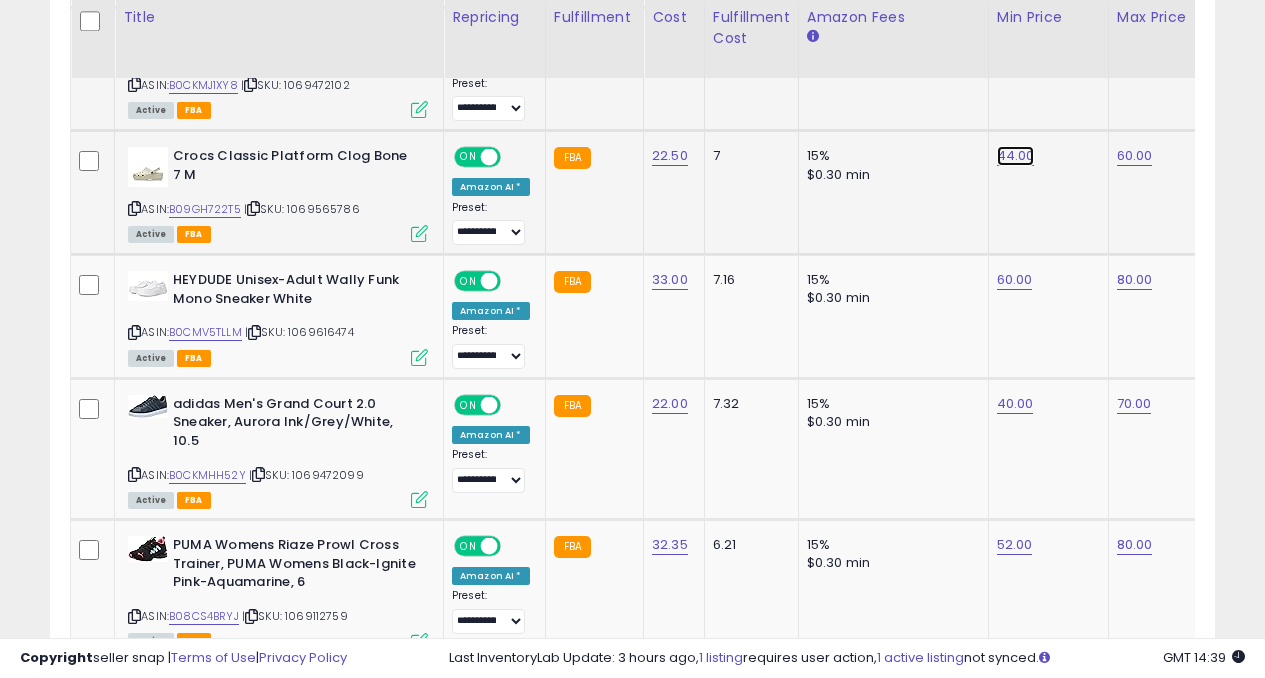 click on "44.00" at bounding box center (1015, -1766) 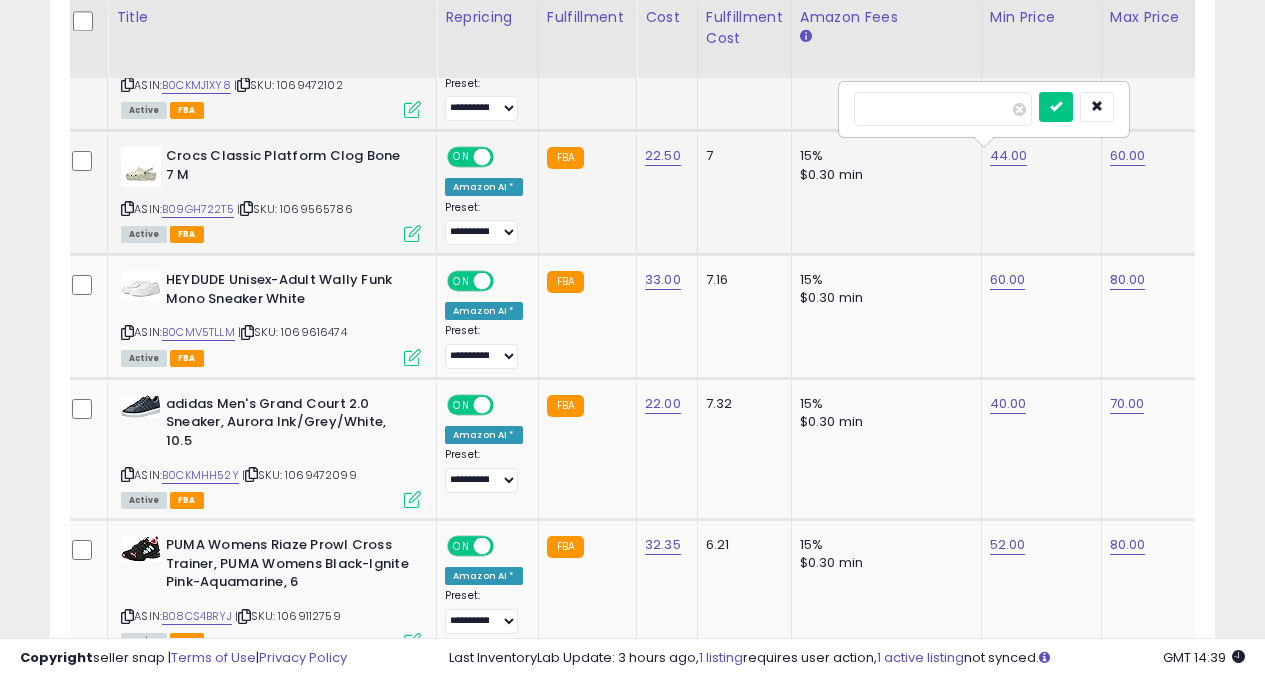 type on "*" 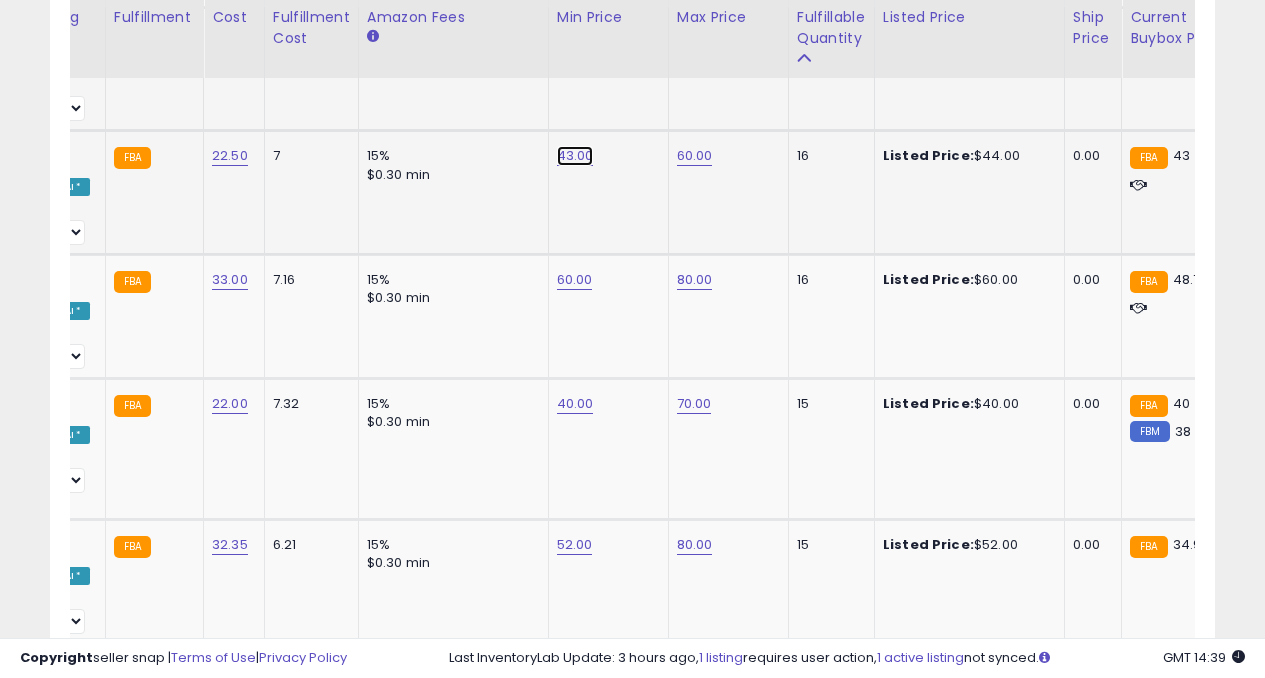 click on "43.00" at bounding box center (575, -1766) 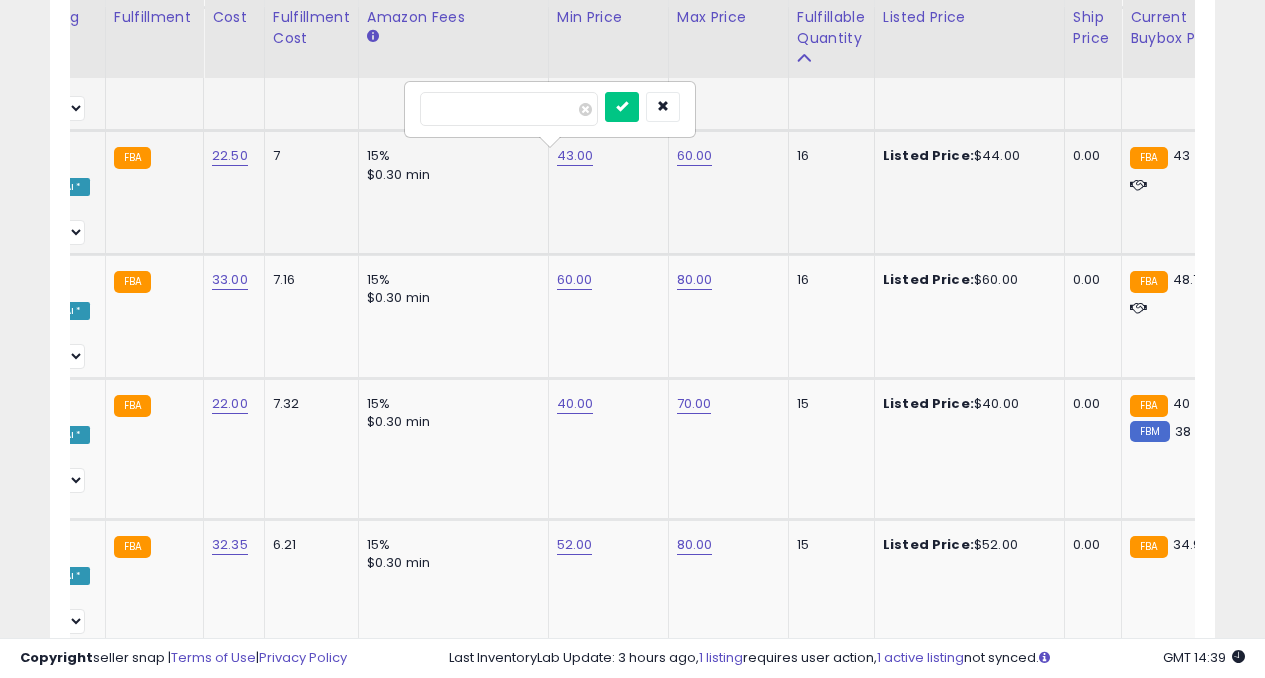 type on "*" 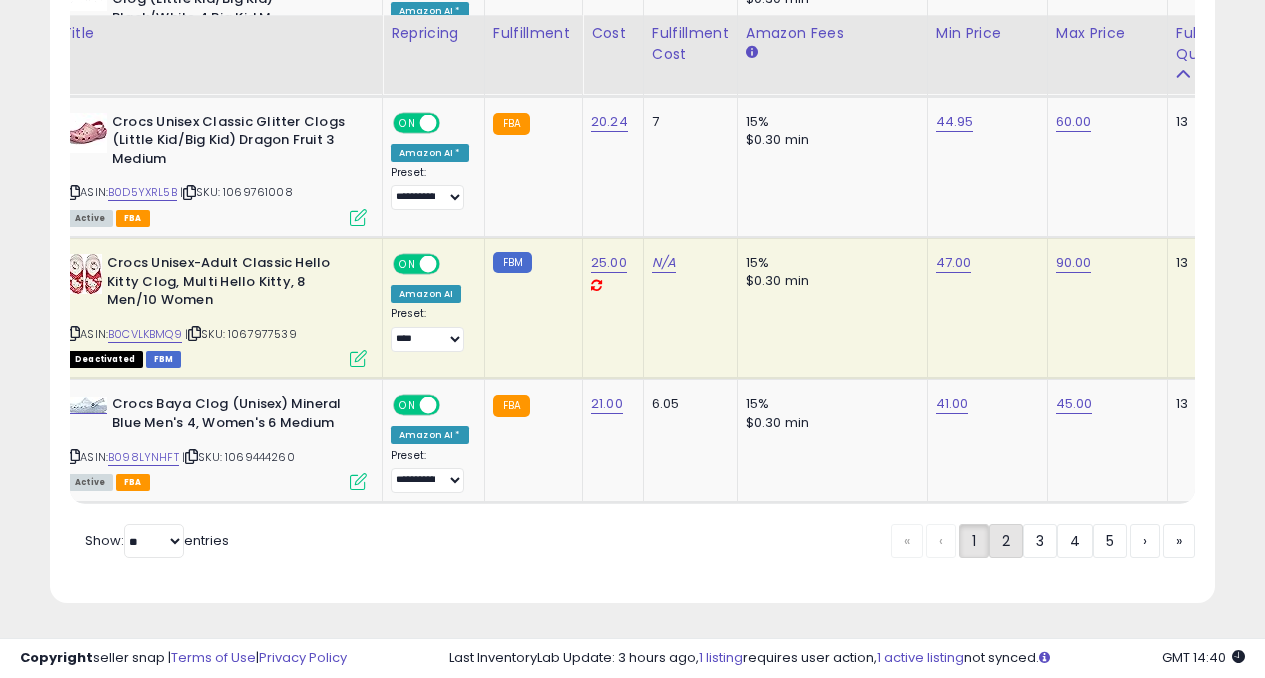 click on "2" 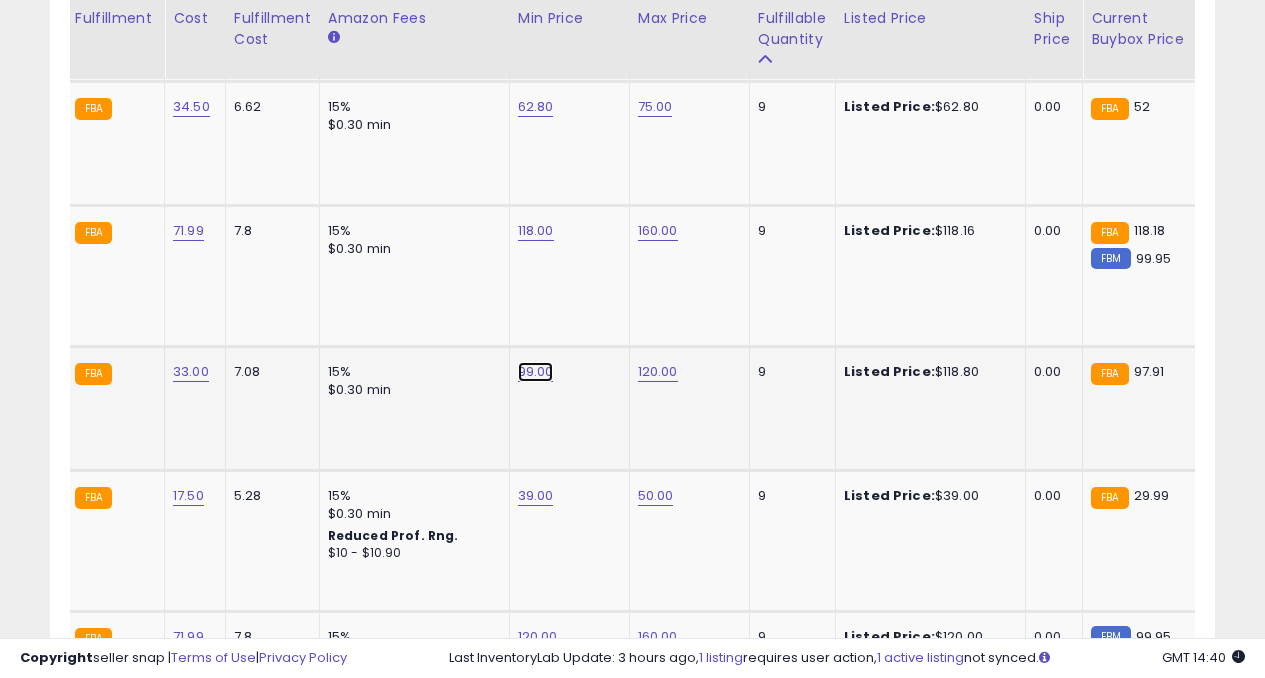 click on "99.00" at bounding box center [536, -582] 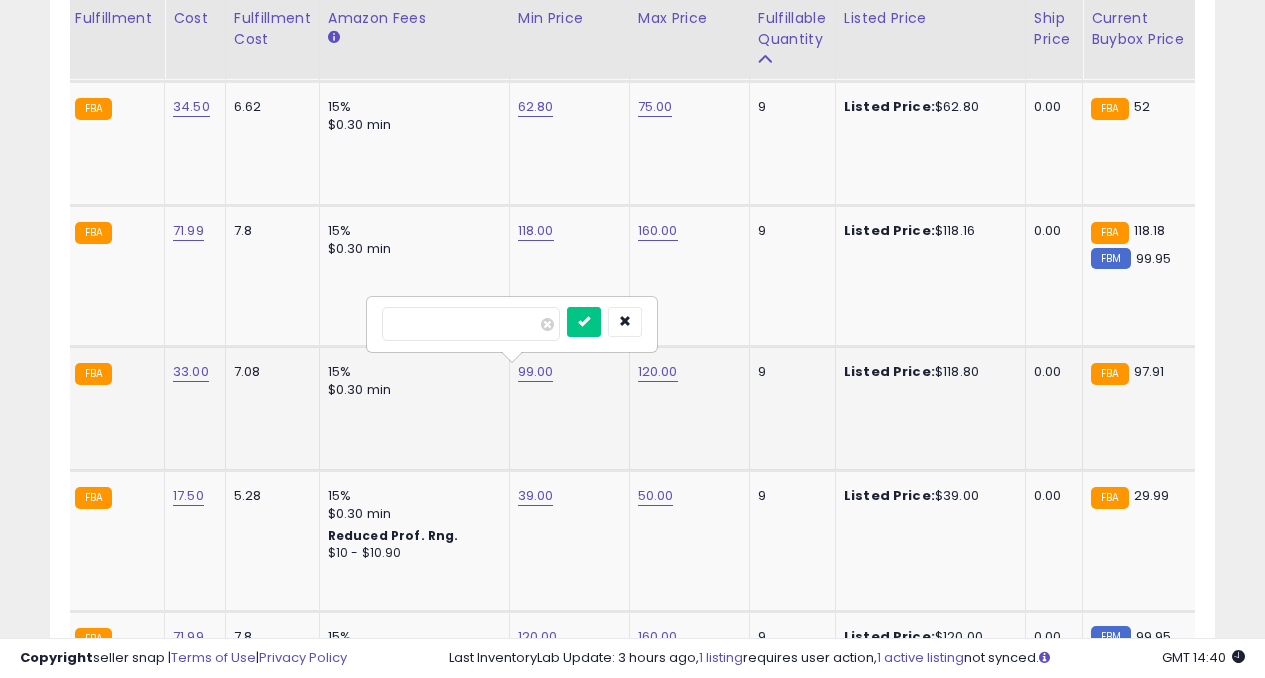 click on "*****" at bounding box center [471, 324] 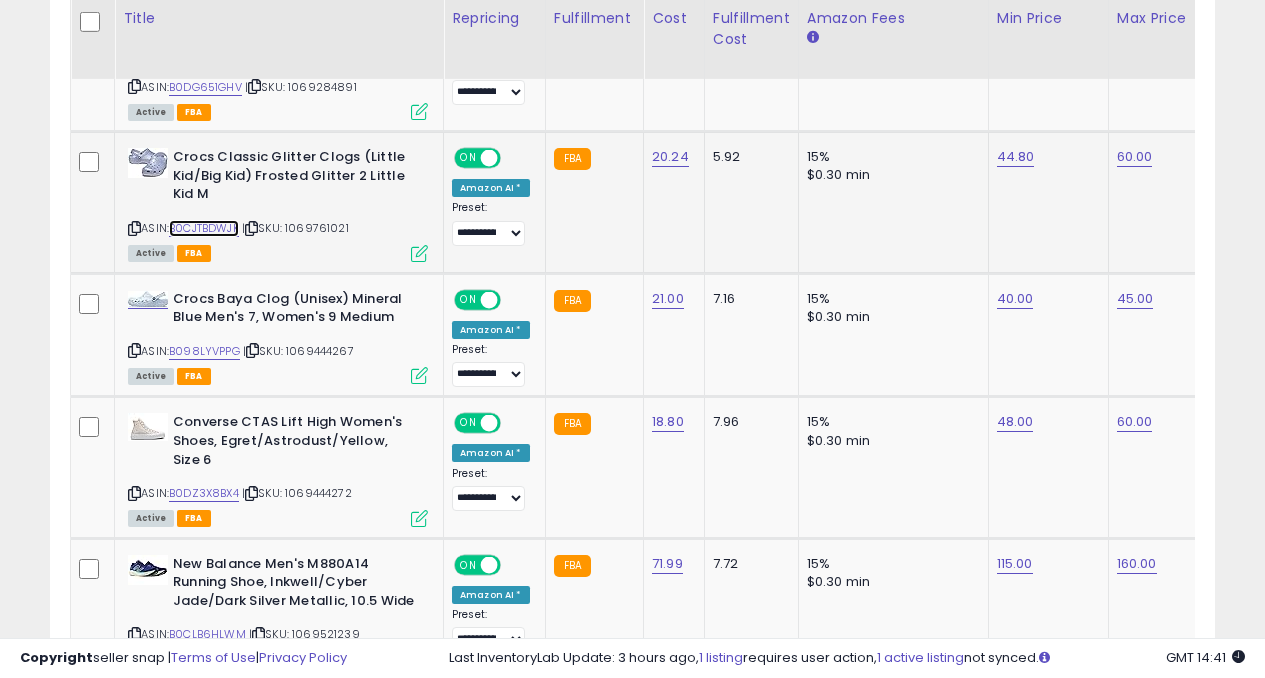 click on "B0CJTBDWJK" at bounding box center (204, 228) 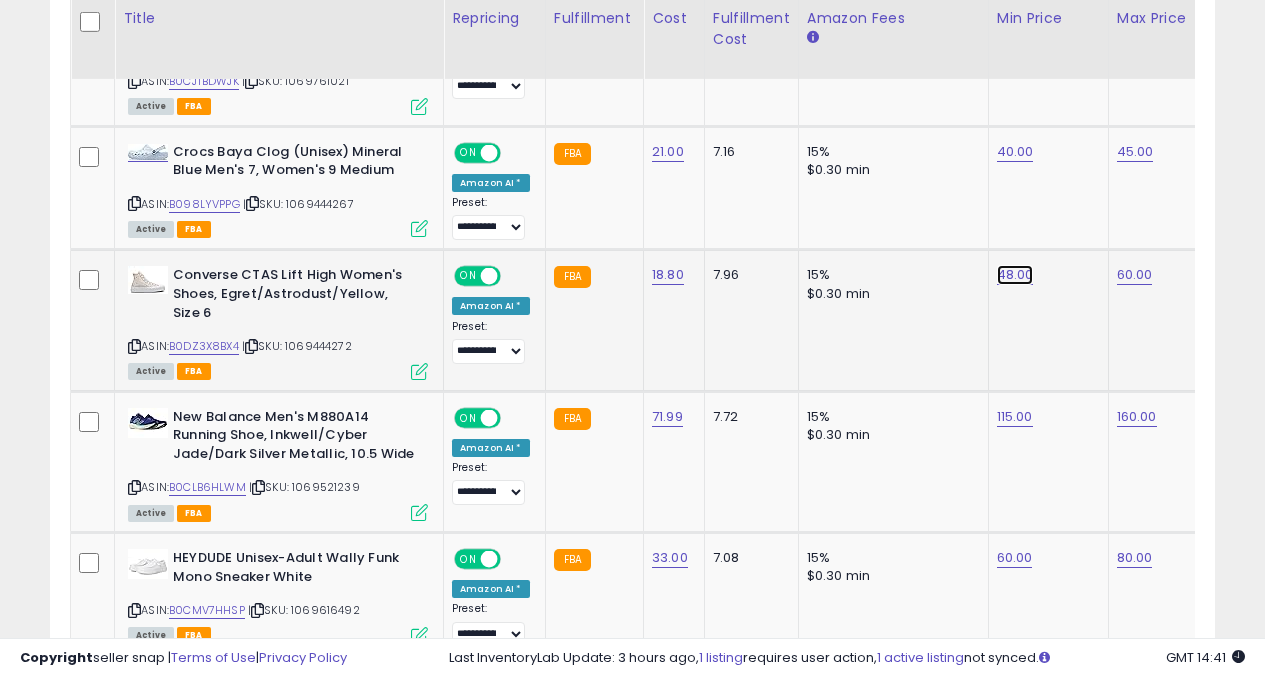 click on "48.00" at bounding box center (1015, -1633) 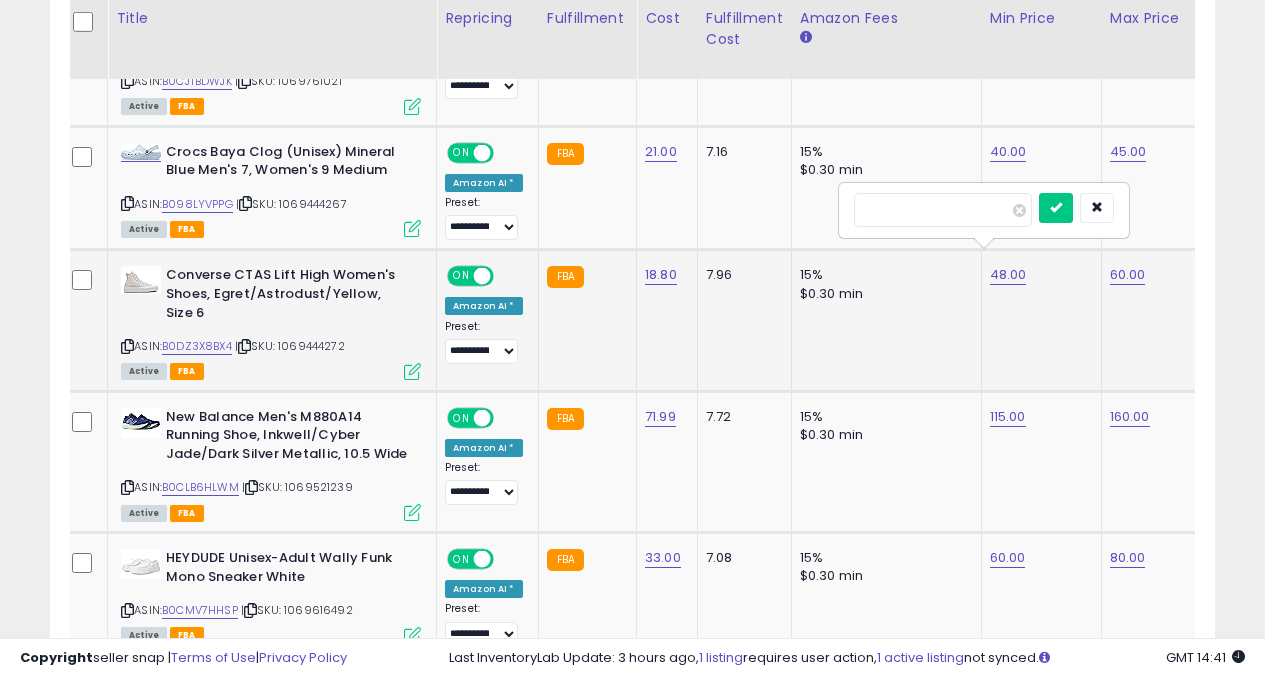 click on "*****" at bounding box center (943, 210) 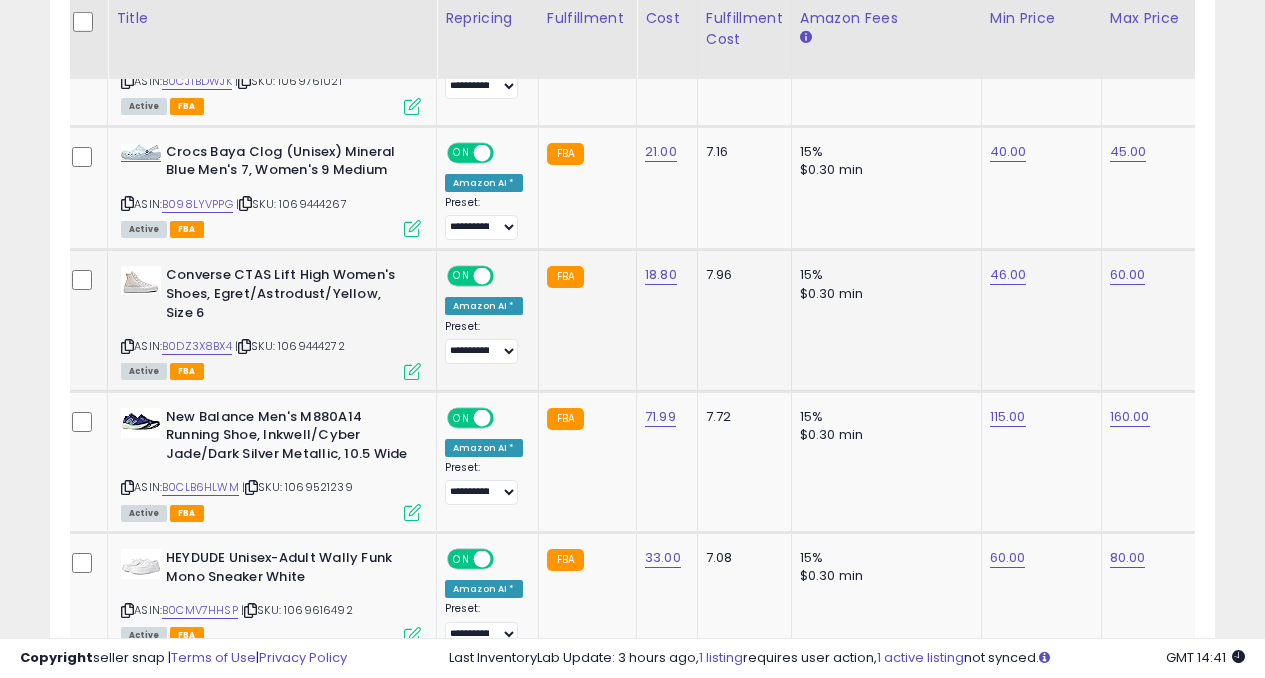 click on "15% $0.30 min" 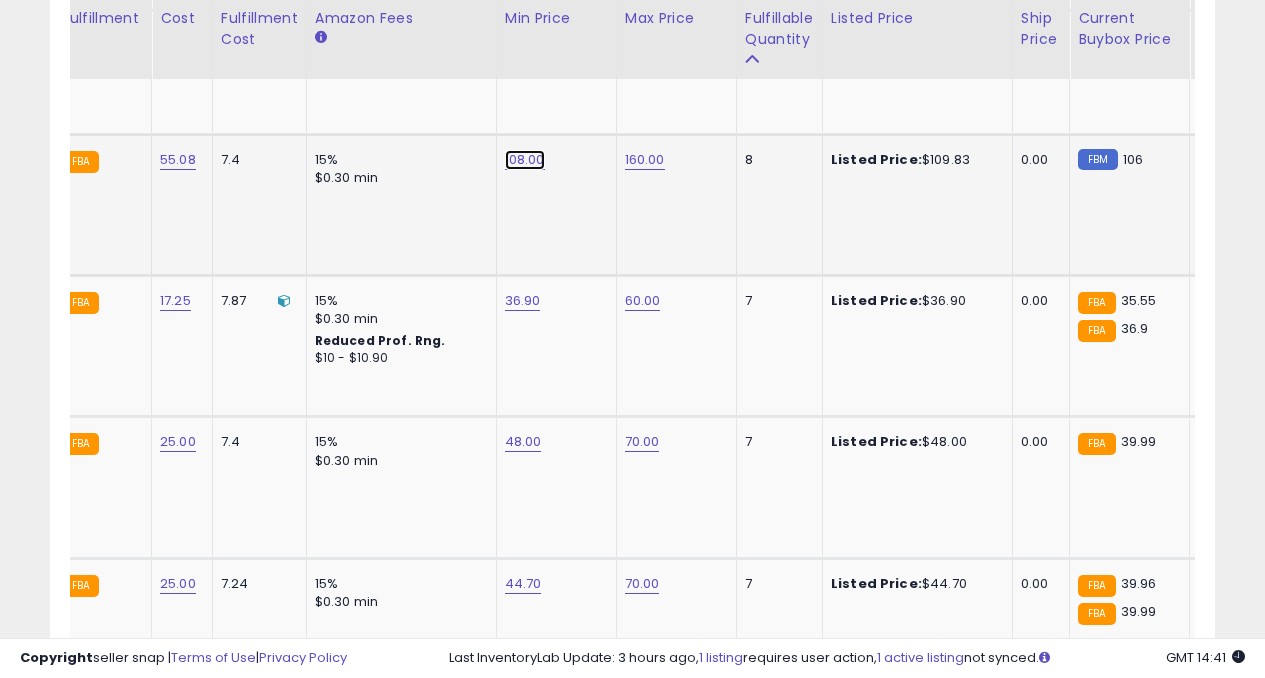 click on "108.00" at bounding box center (523, -2155) 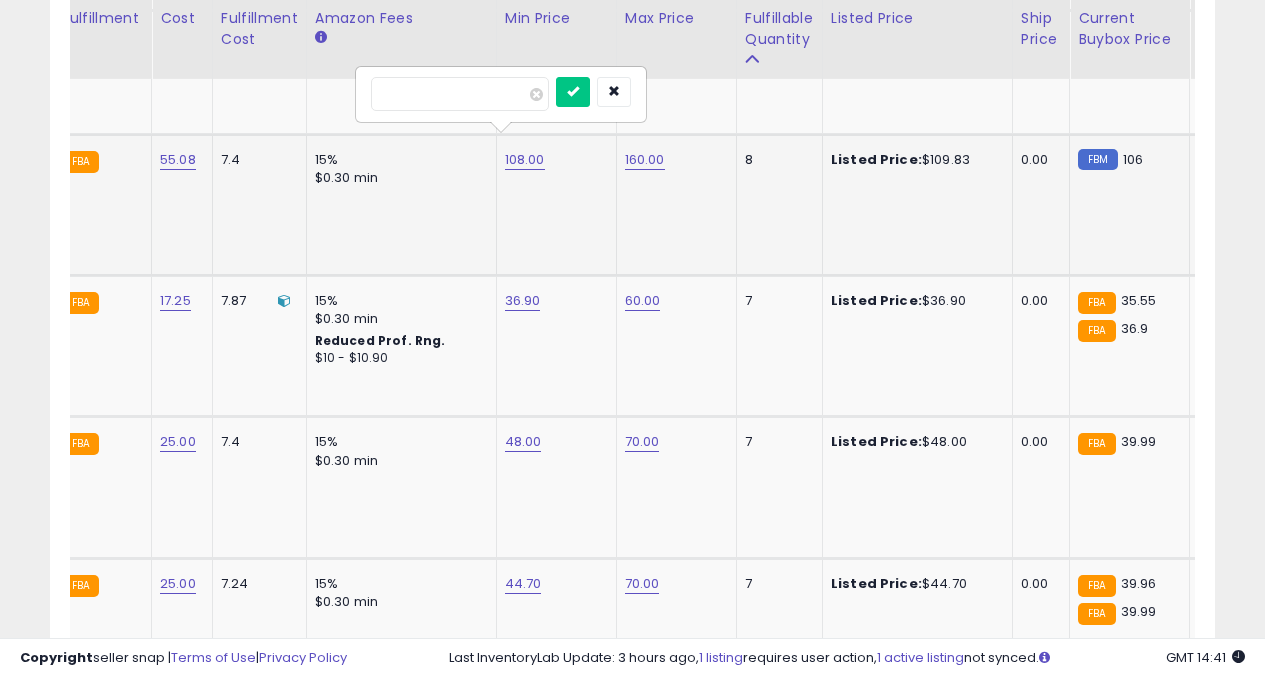 click on "******" at bounding box center [460, 94] 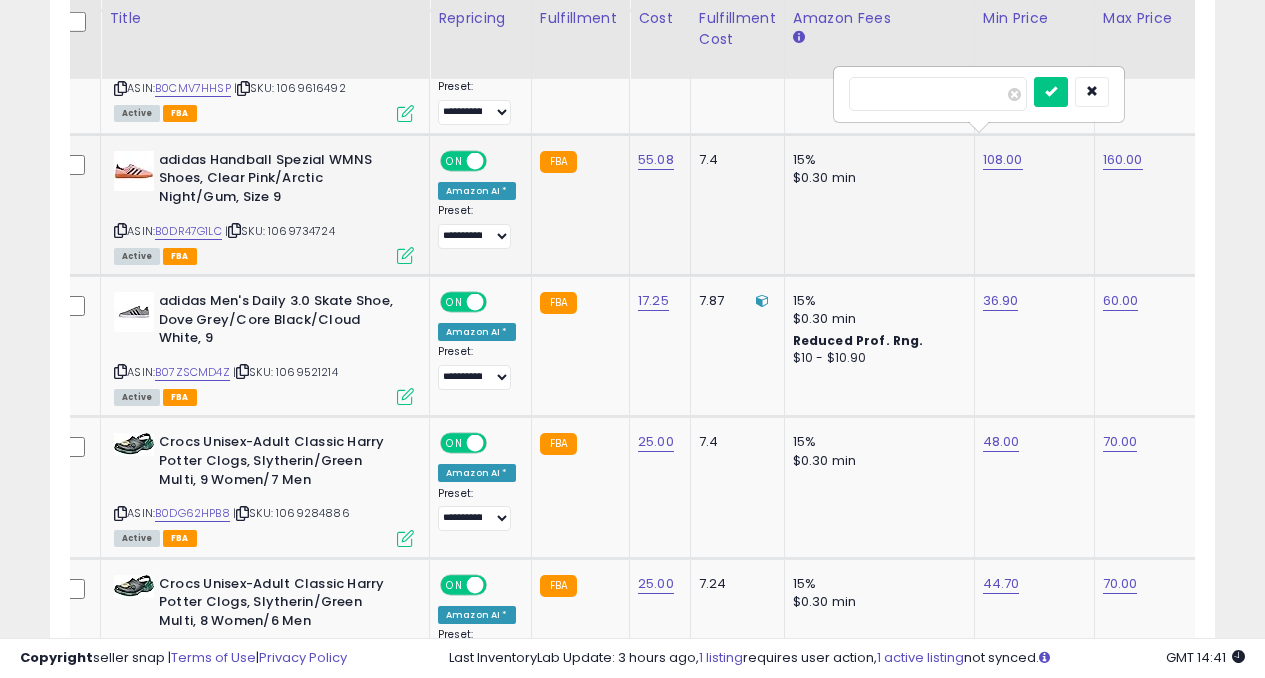 type on "***" 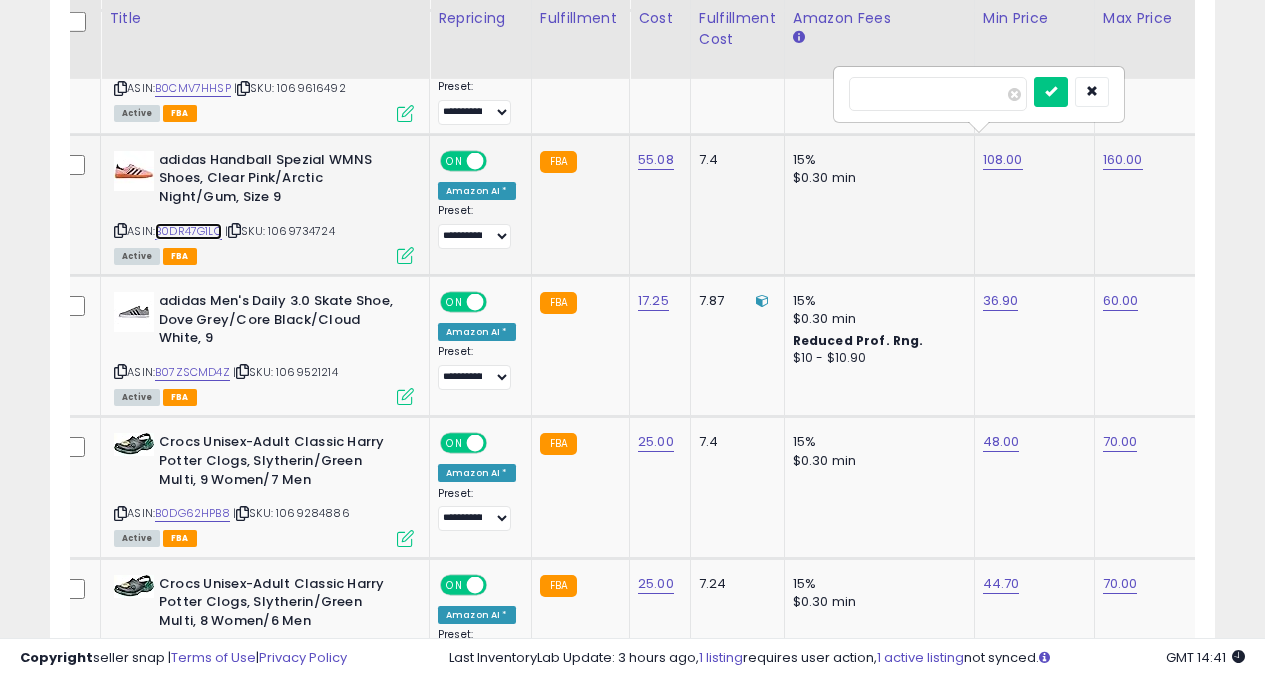 click on "B0DR47G1LC" at bounding box center [188, 231] 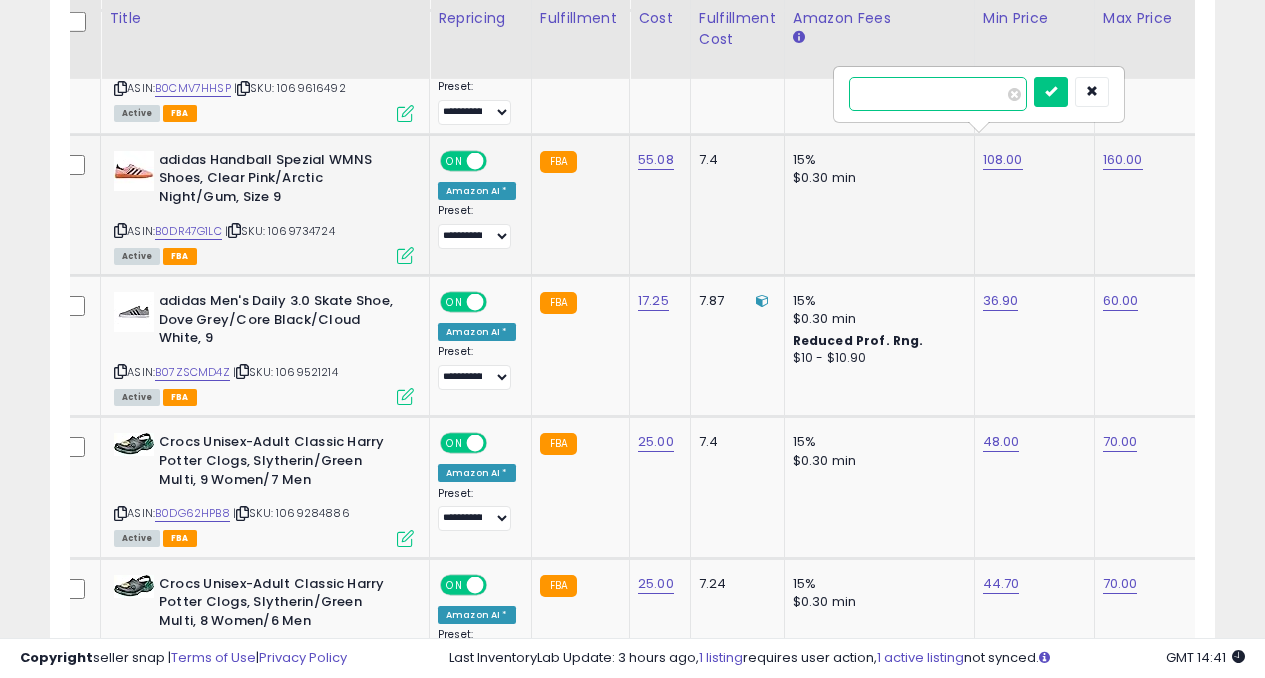 click on "***" at bounding box center [938, 94] 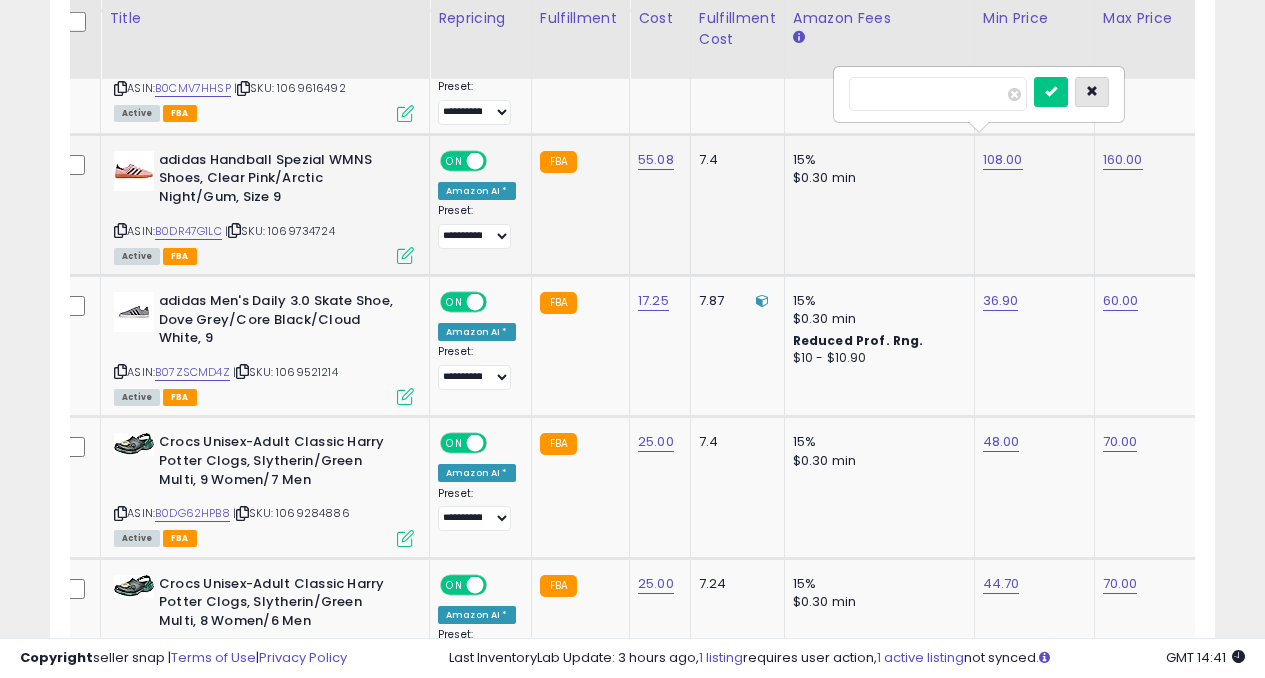click at bounding box center [1092, 92] 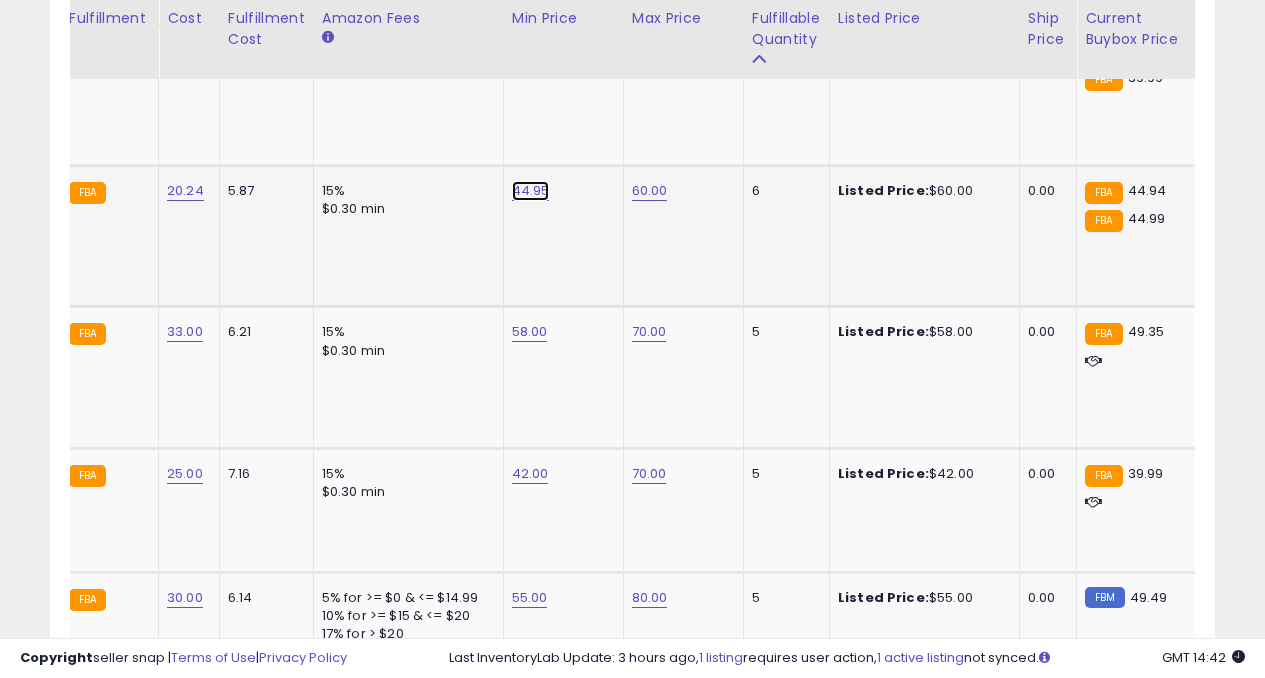 click on "44.95" at bounding box center (530, -2689) 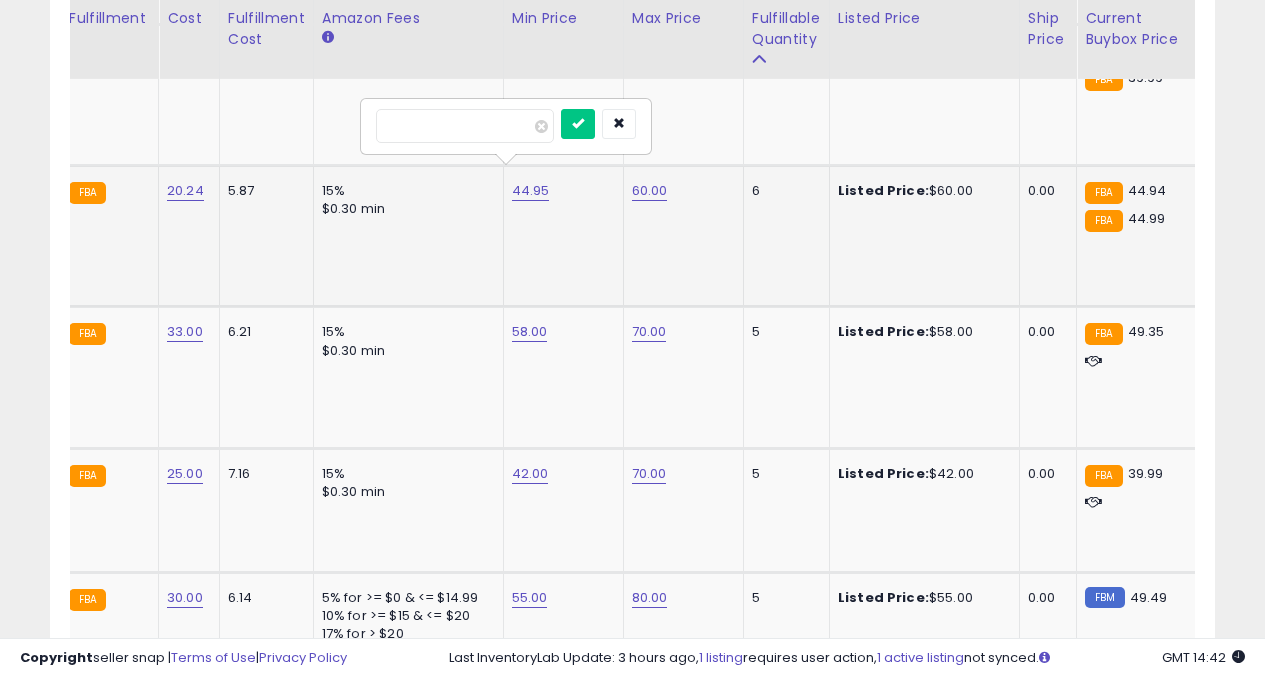 type on "****" 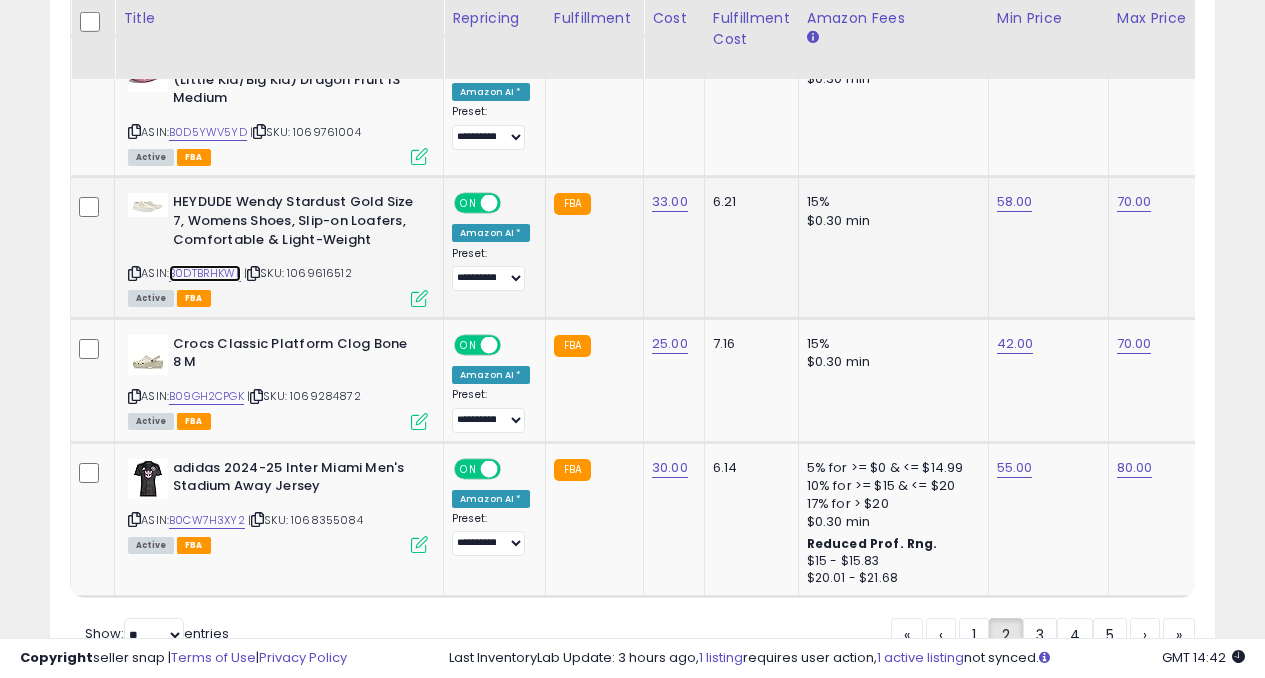 click on "B0DTBRHKWL" at bounding box center [205, 273] 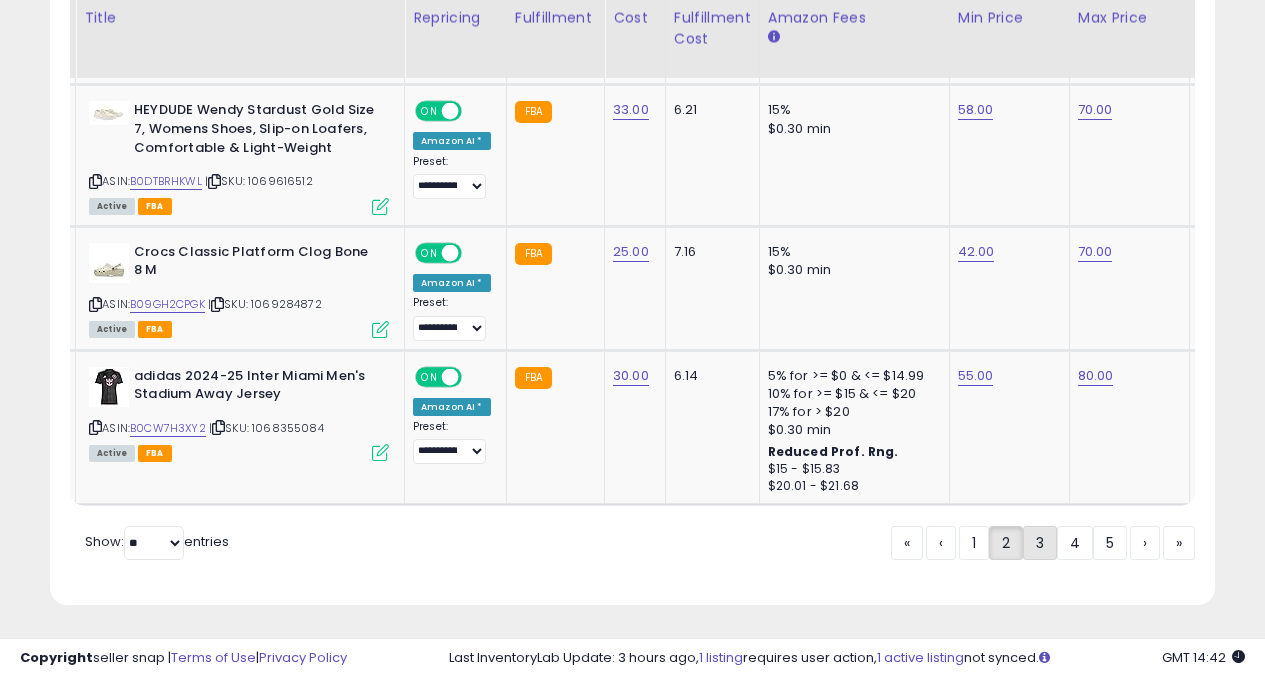 click on "3" 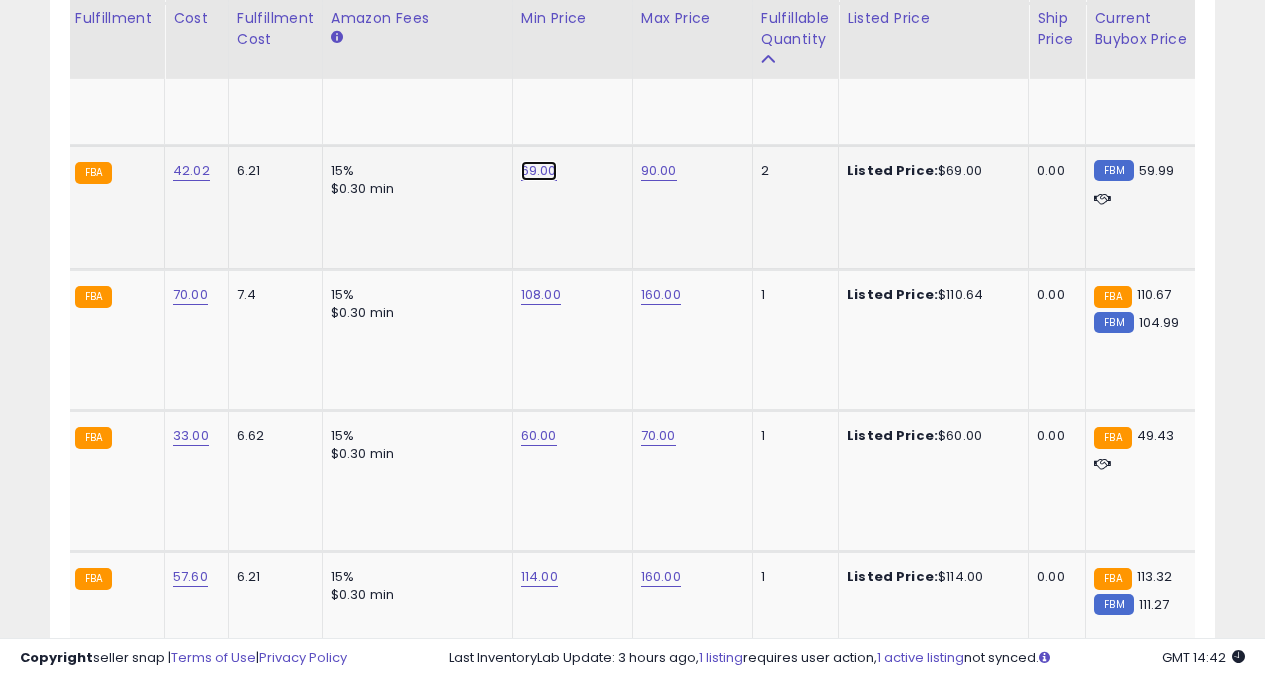 click on "69.00" at bounding box center [539, -112] 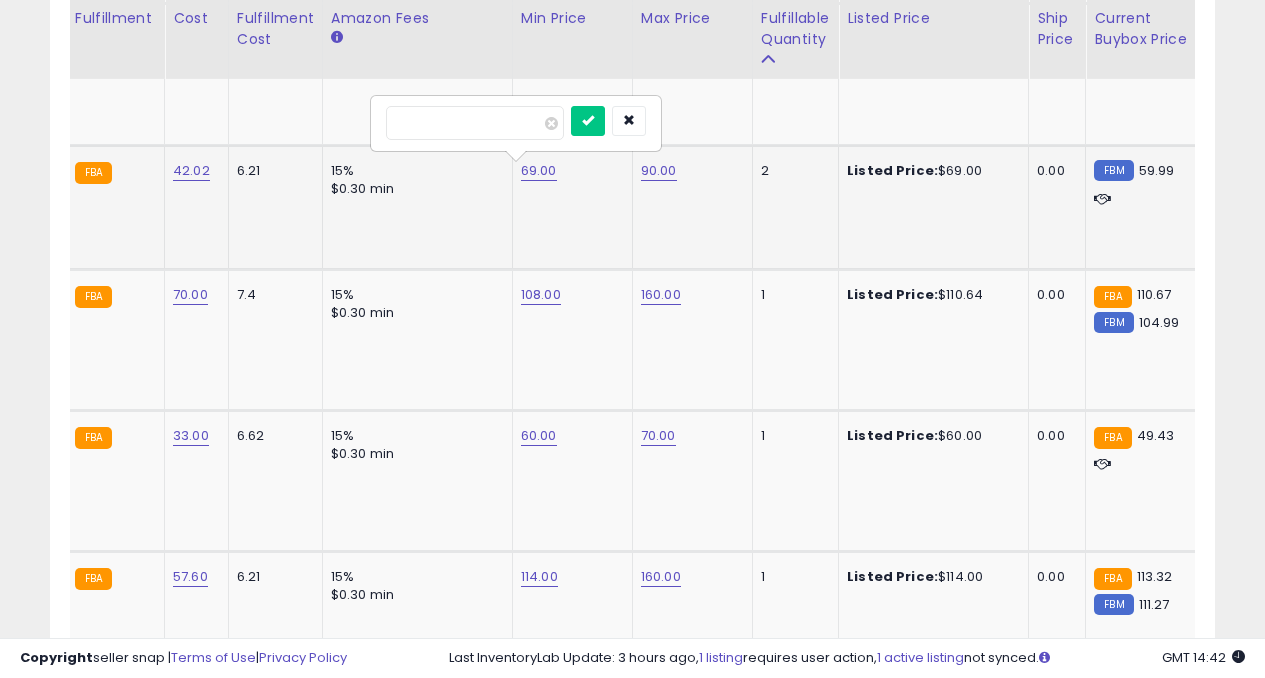 type on "*" 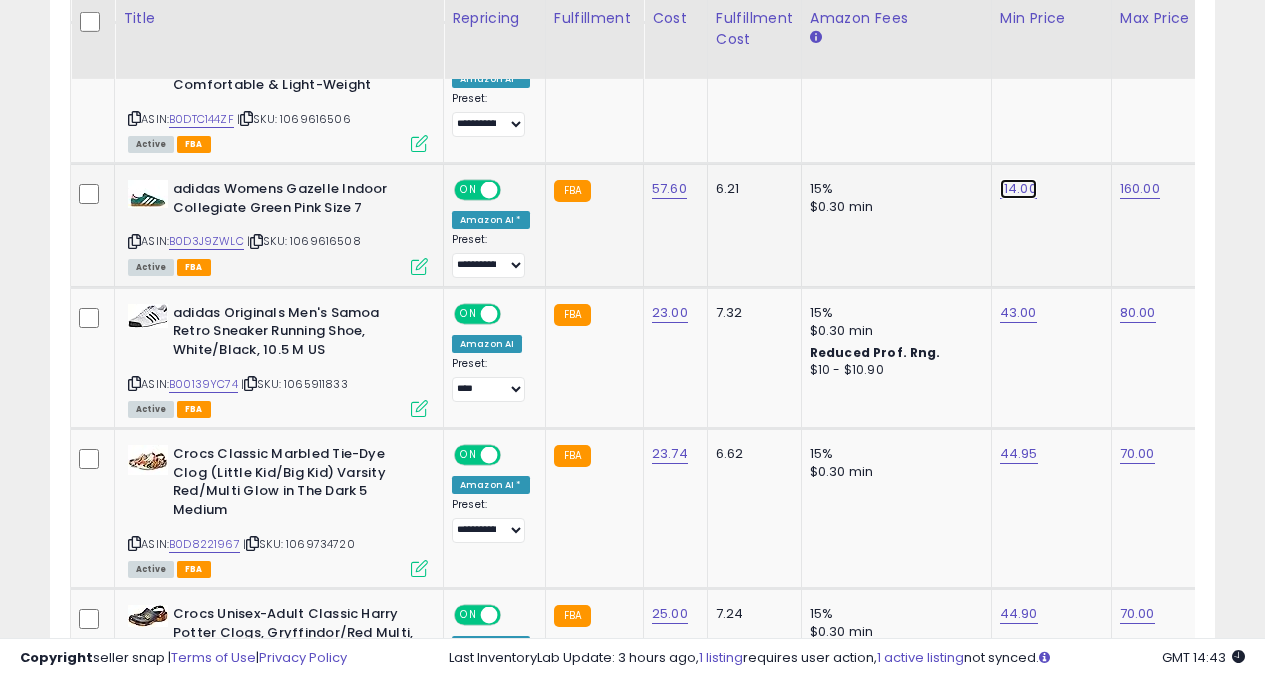 click on "114.00" at bounding box center (1018, -500) 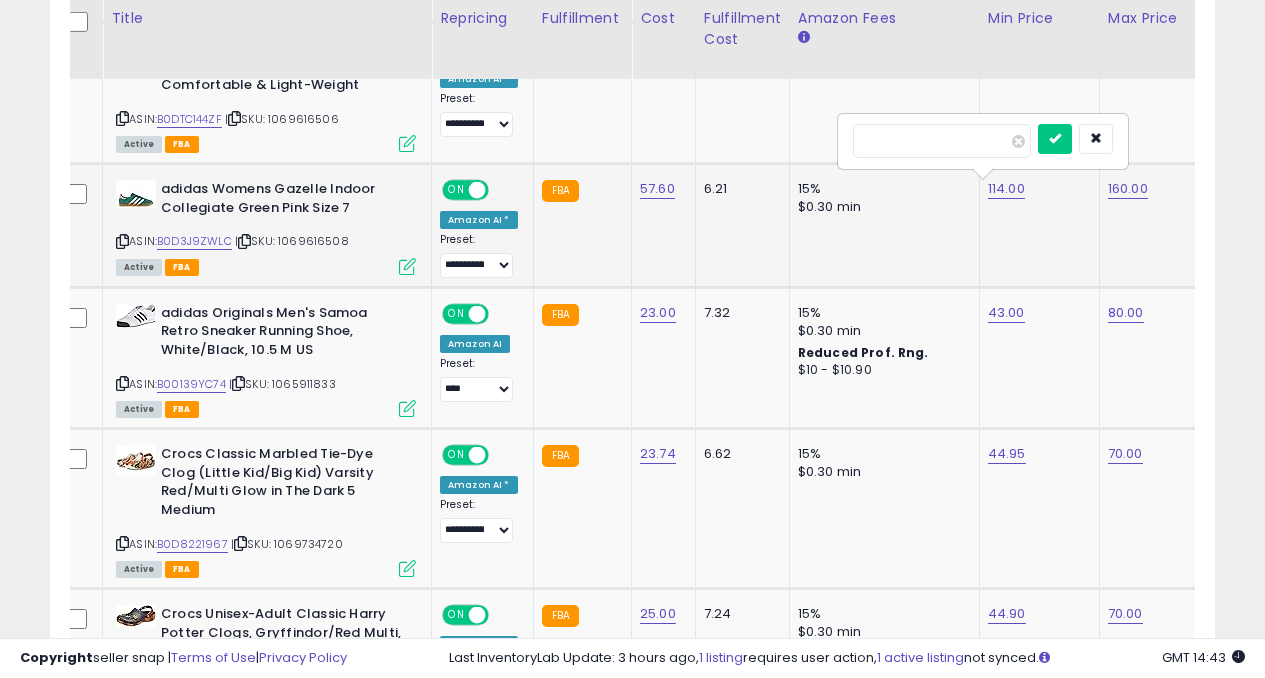 type on "*" 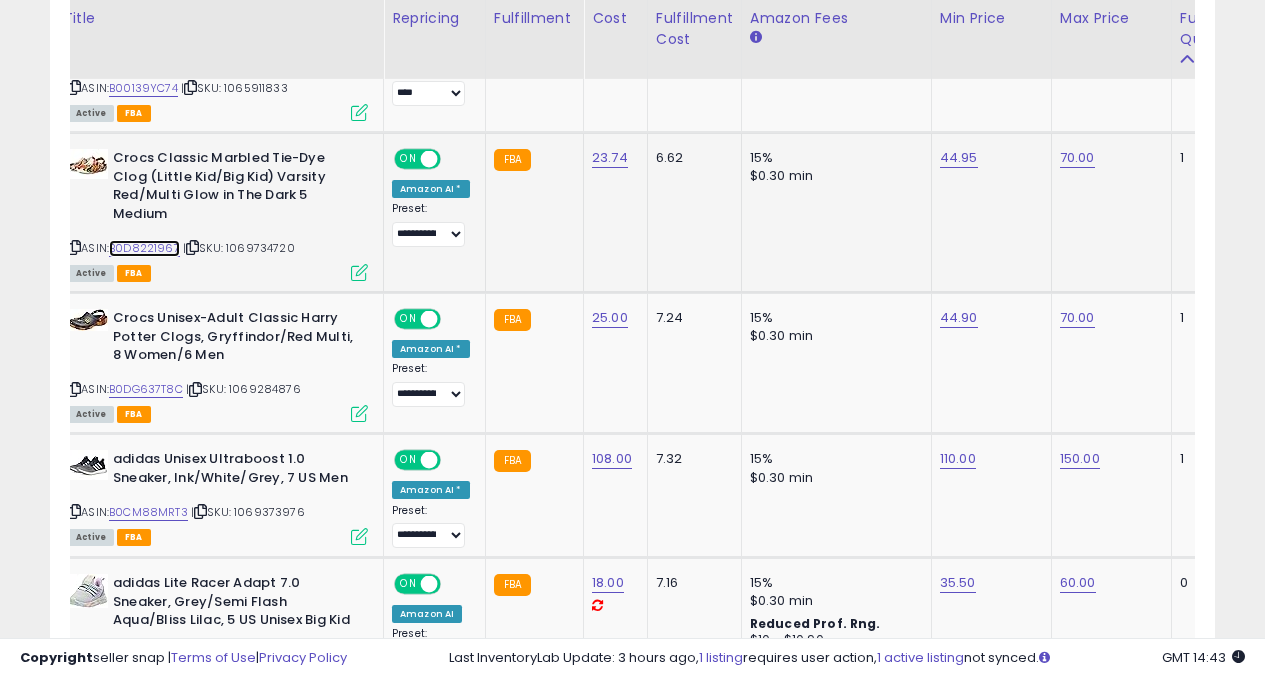 click on "B0D8221967" at bounding box center [144, 248] 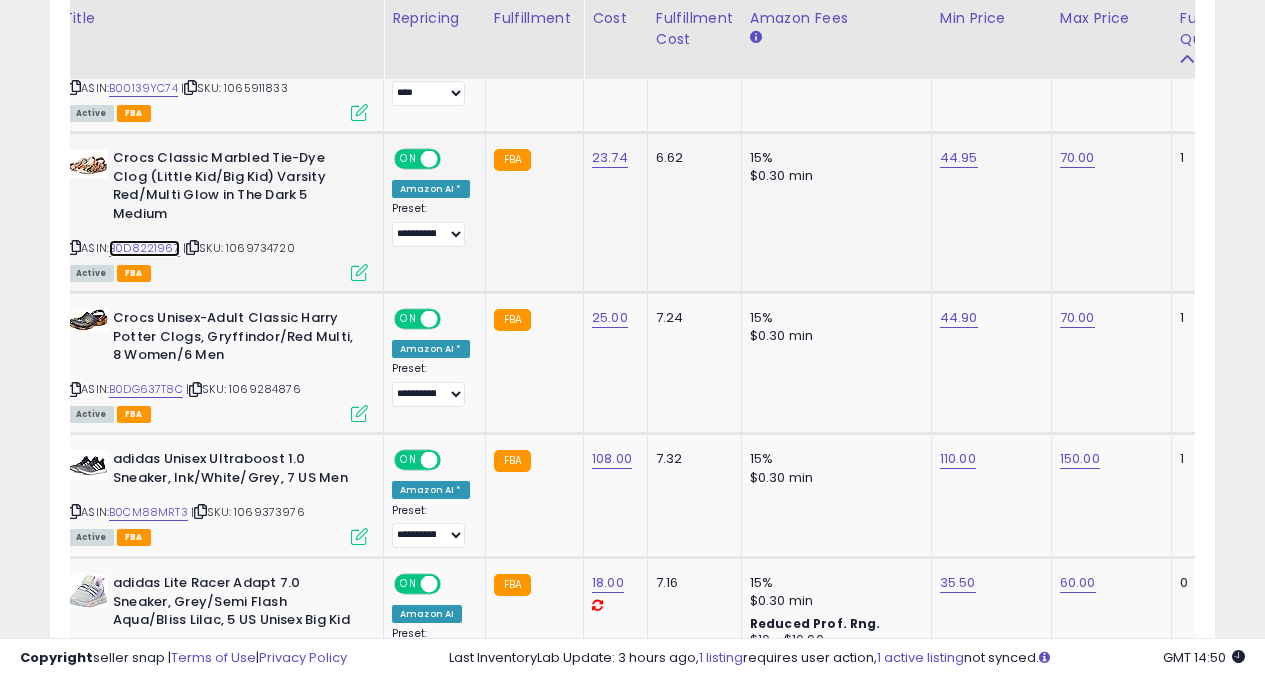 scroll, scrollTop: 0, scrollLeft: 88, axis: horizontal 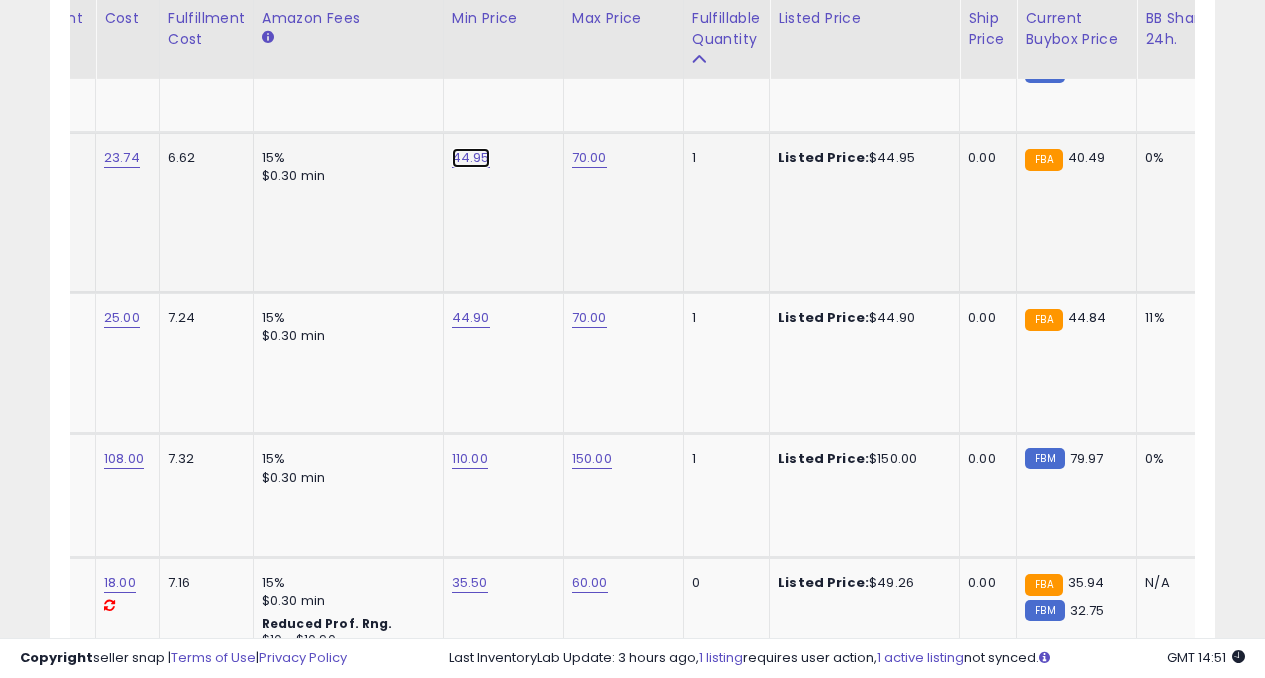 click on "44.95" at bounding box center [470, -796] 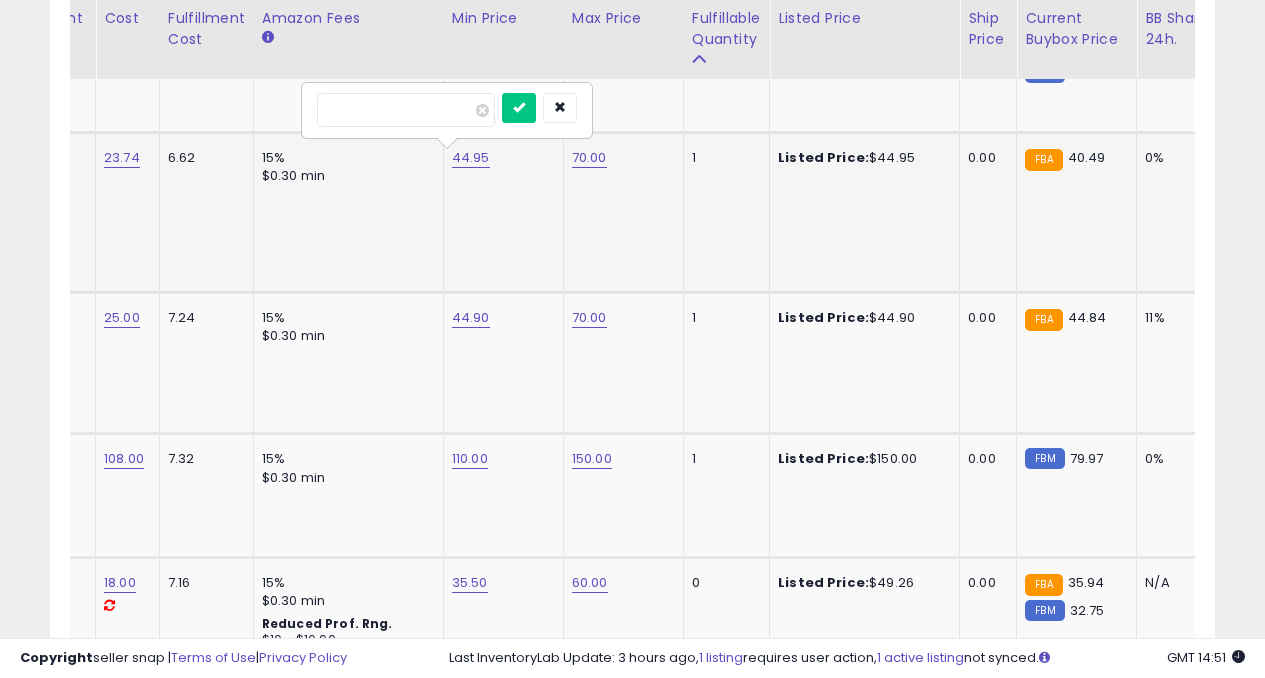 type on "****" 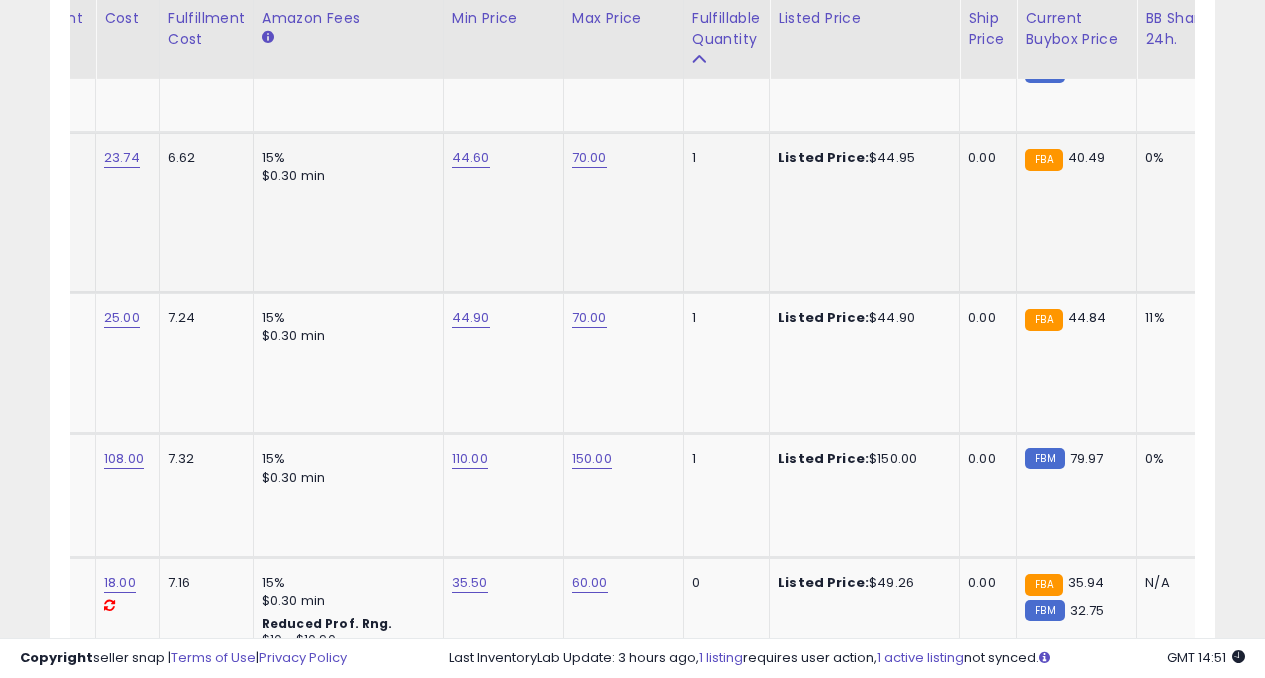 scroll, scrollTop: 0, scrollLeft: 0, axis: both 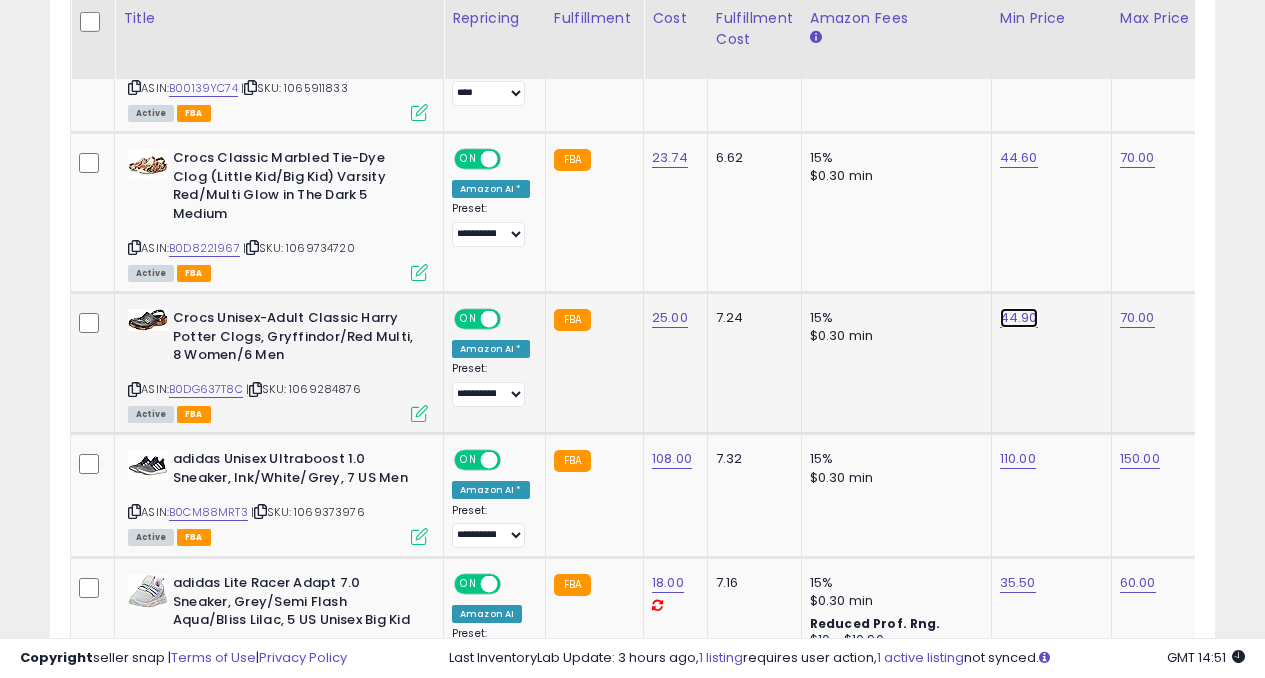click on "44.90" at bounding box center (1018, -796) 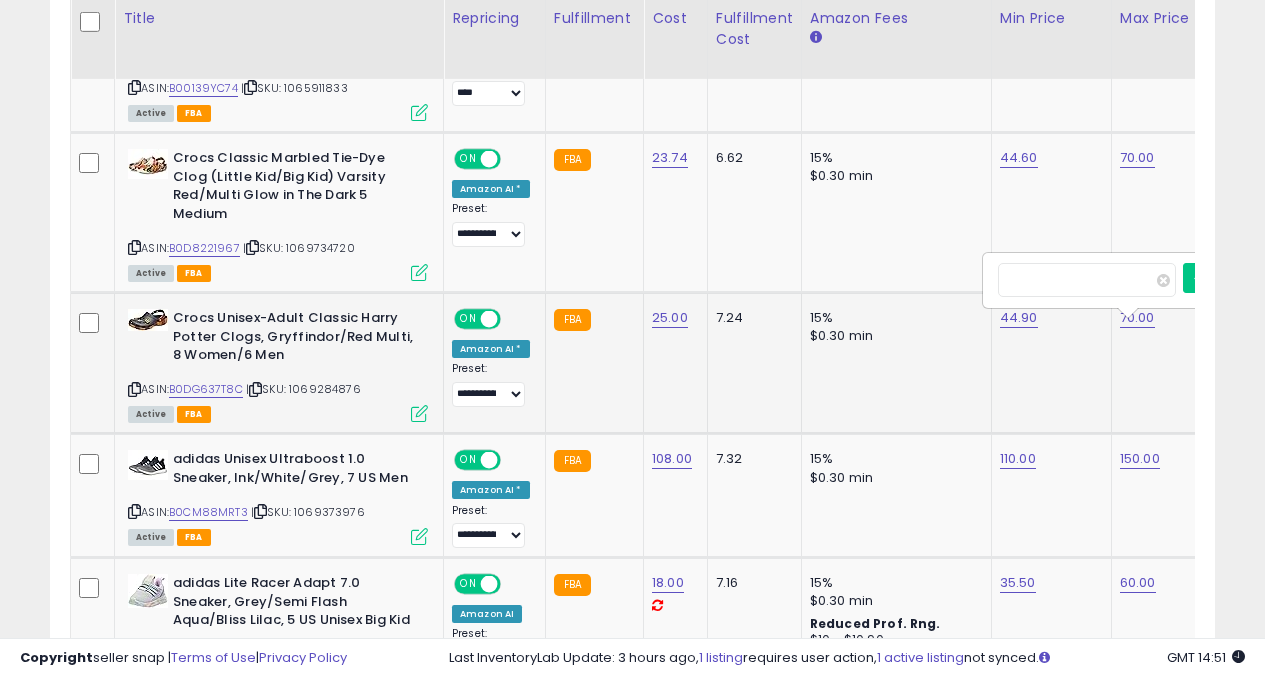 scroll, scrollTop: 0, scrollLeft: 12, axis: horizontal 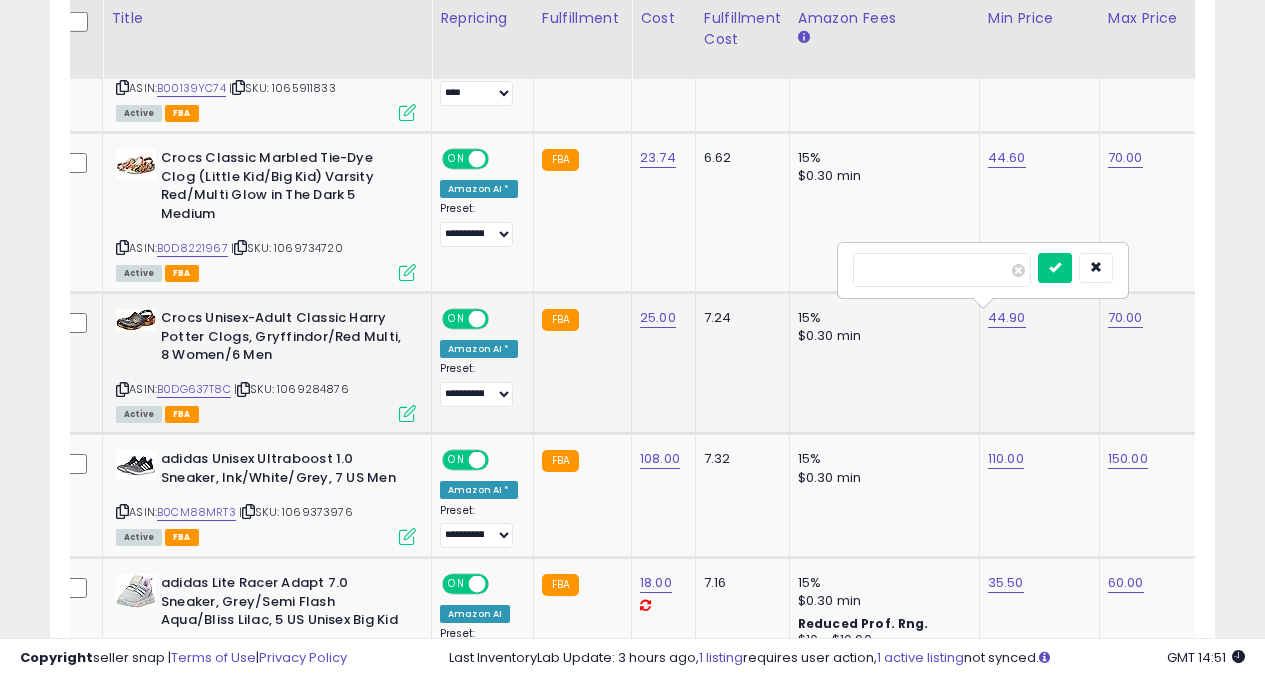 type on "**" 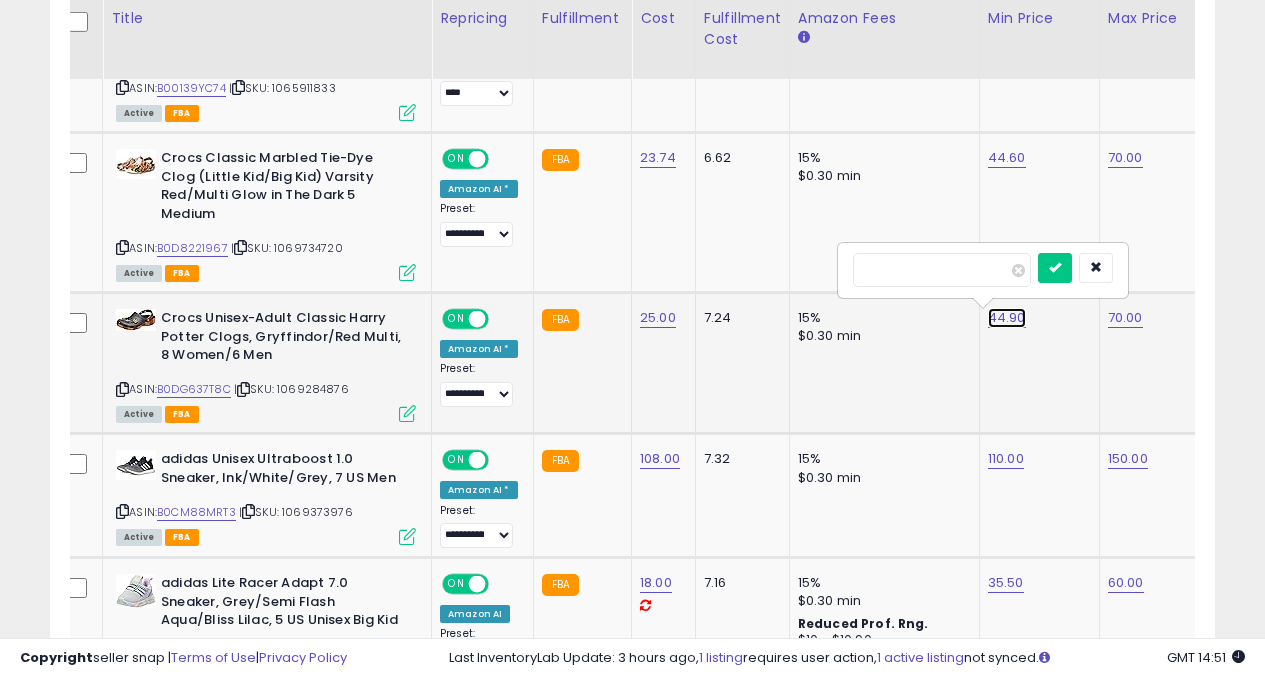 click on "44.90" at bounding box center (1007, 318) 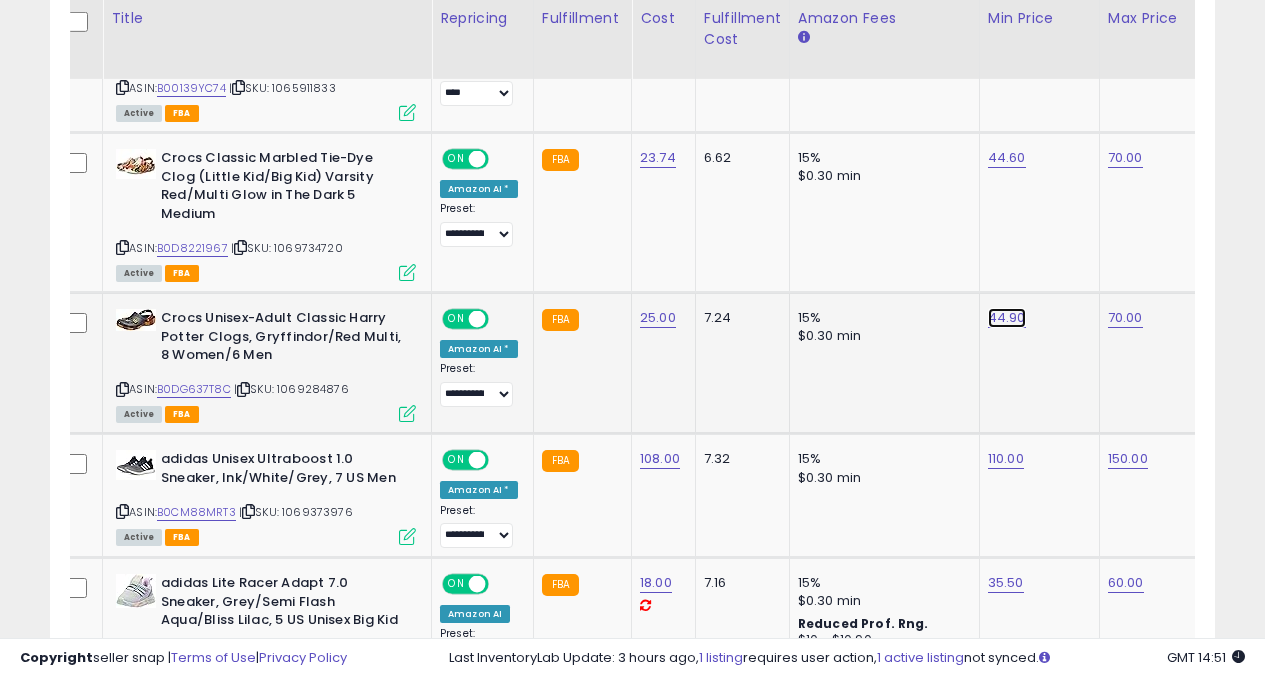 drag, startPoint x: 1010, startPoint y: 323, endPoint x: 958, endPoint y: 293, distance: 60.033325 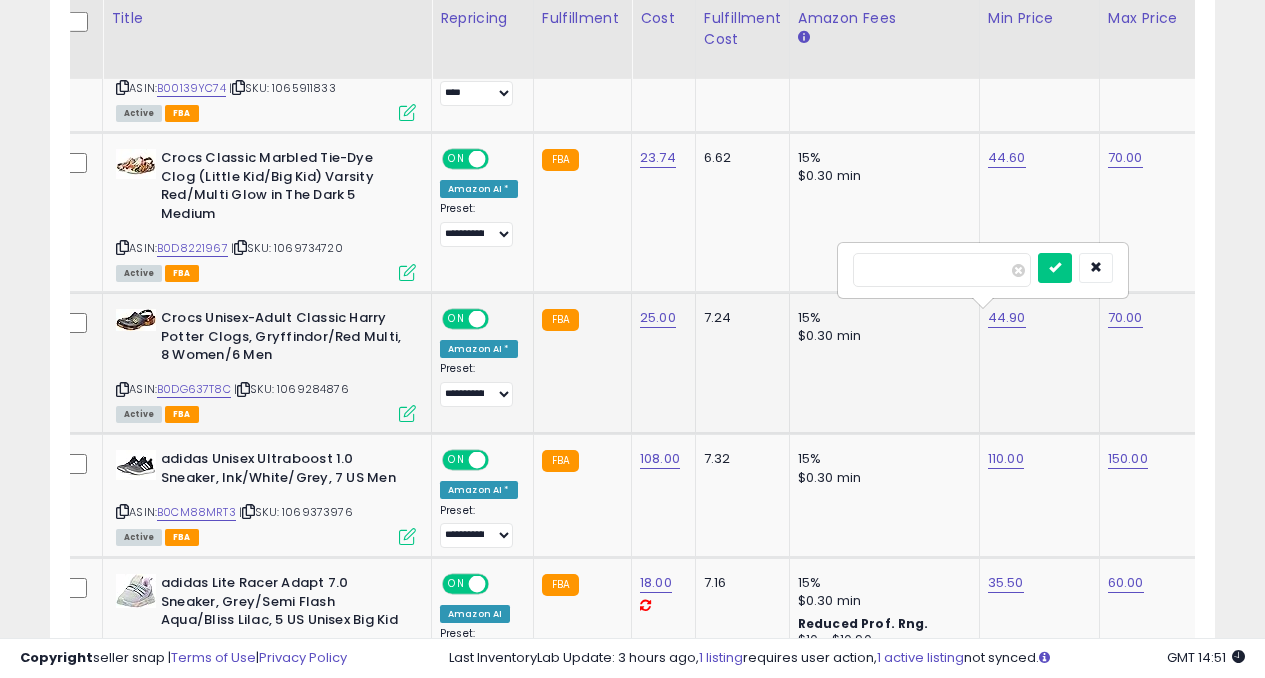 type on "****" 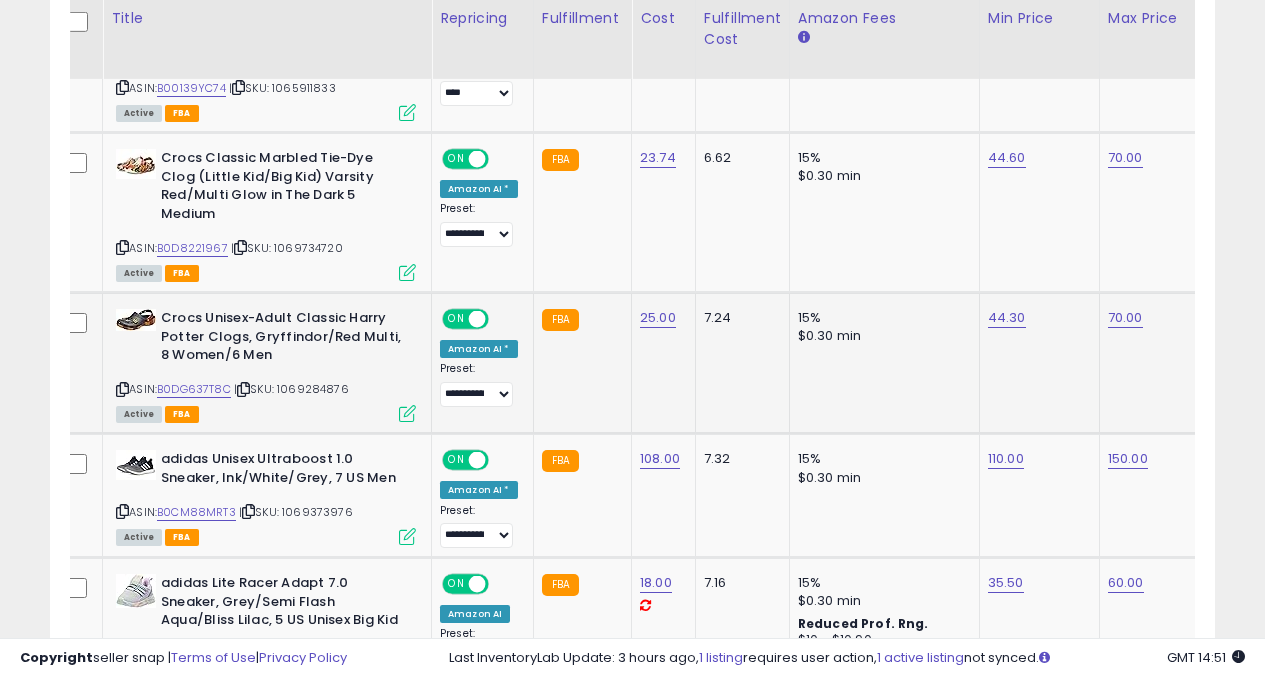 scroll, scrollTop: 0, scrollLeft: 350, axis: horizontal 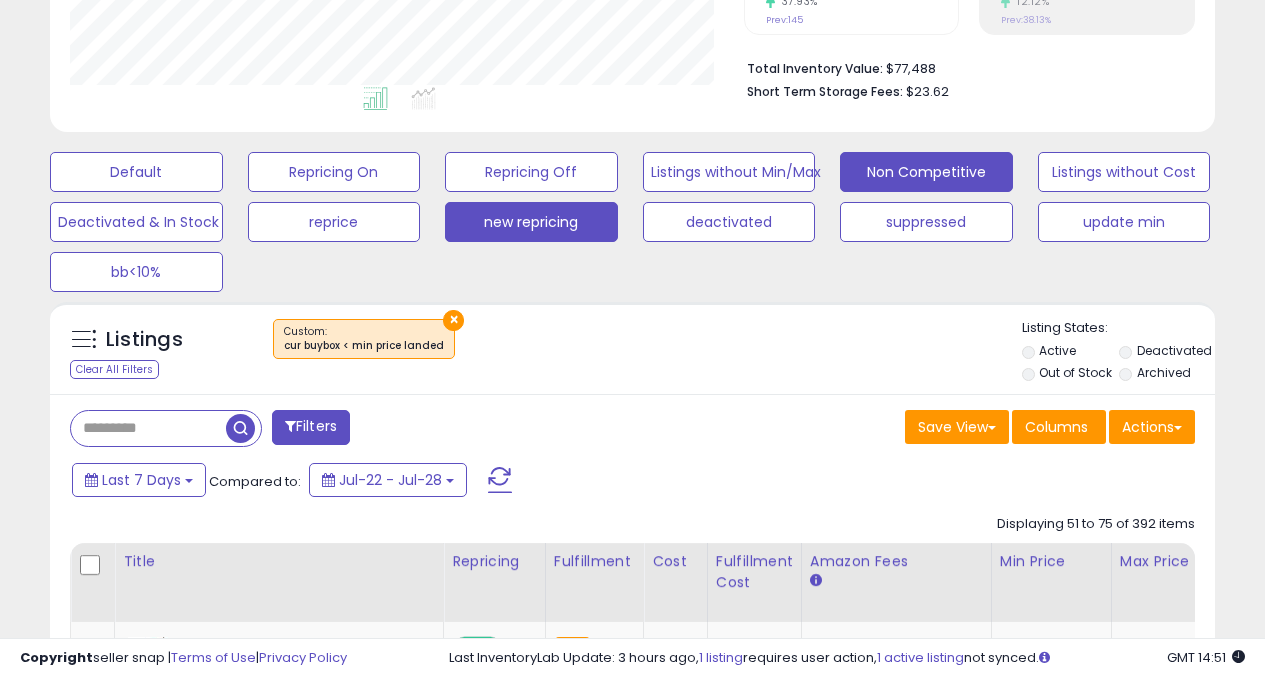 click on "new repricing" at bounding box center (136, 172) 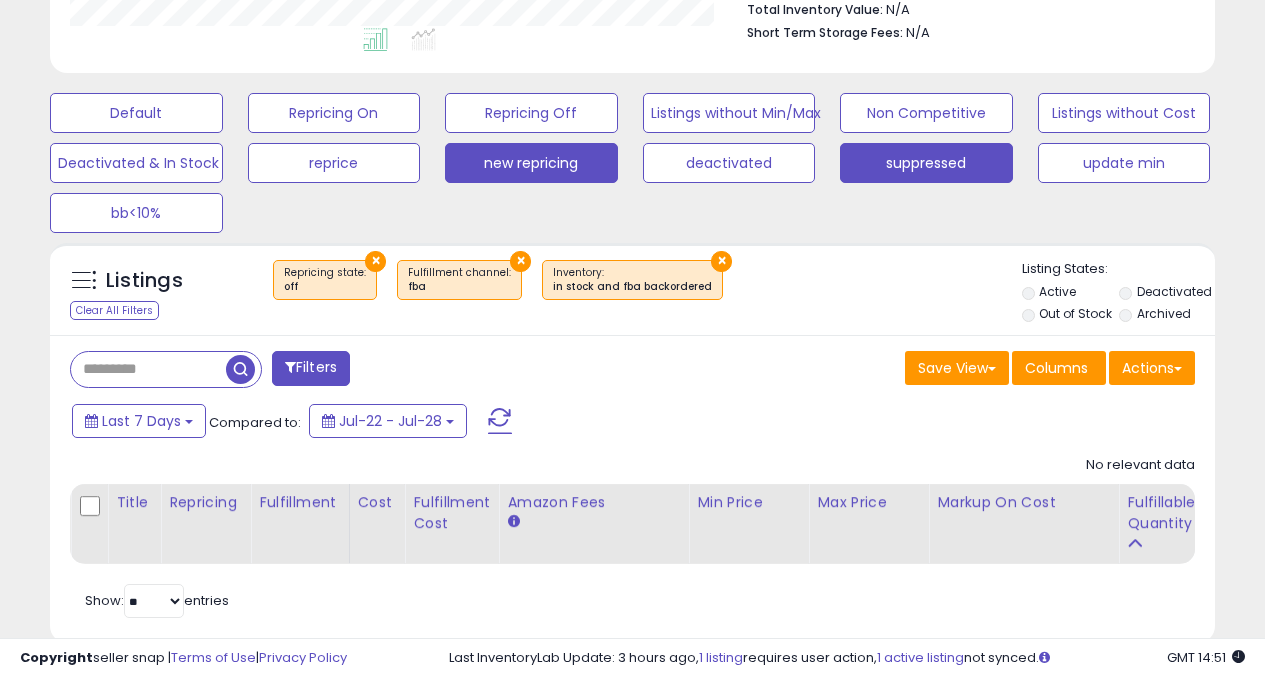 click on "suppressed" at bounding box center [136, 113] 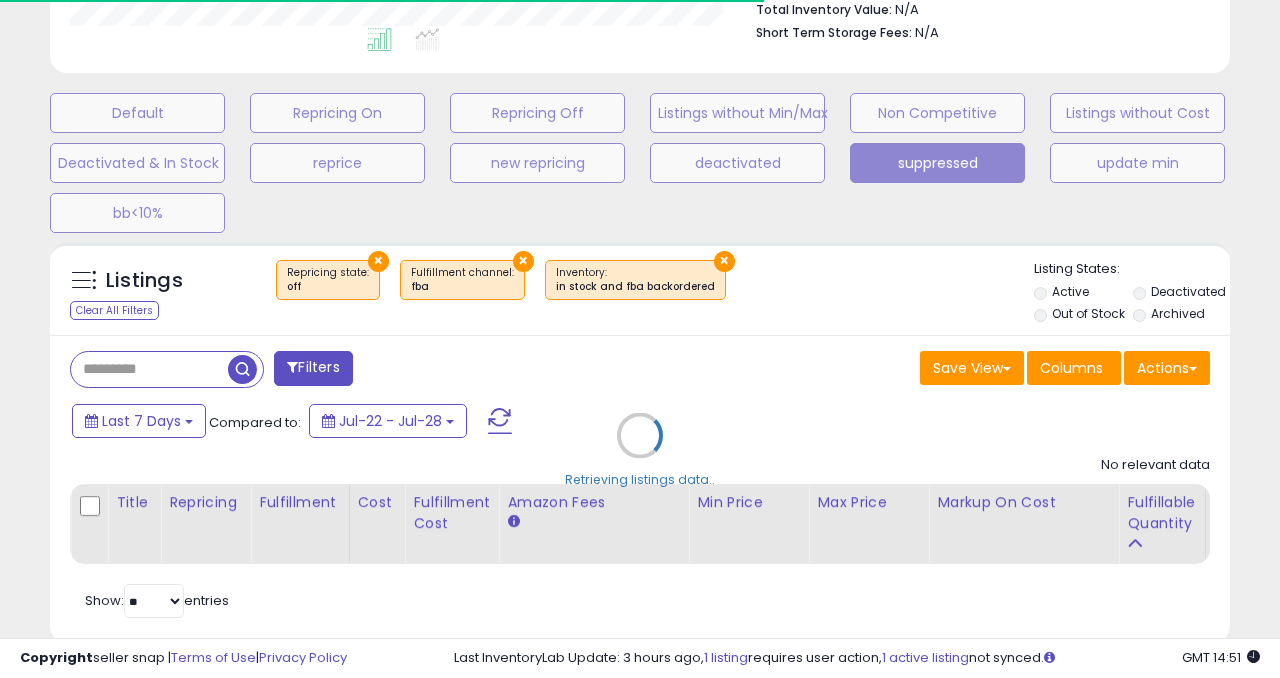 select on "**" 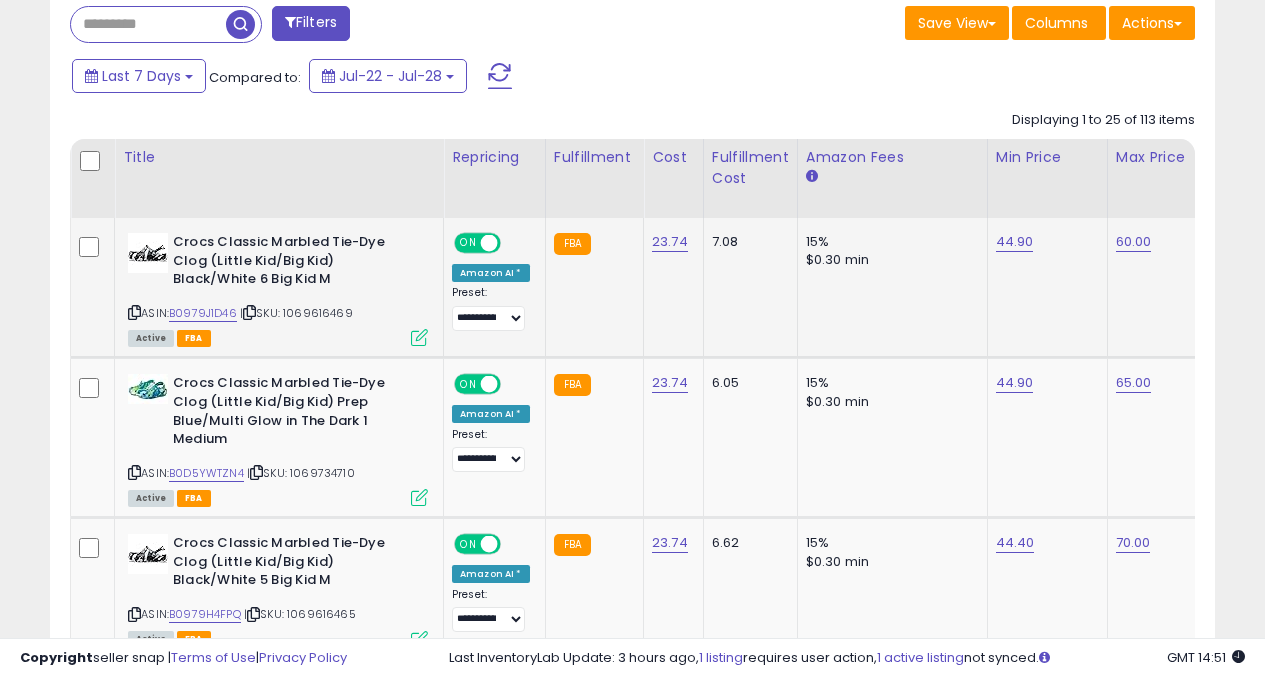 click on "Crocs Classic Marbled Tie-Dye Clog (Little Kid/Big Kid) Black/White 6 Big Kid M" at bounding box center (278, 263) 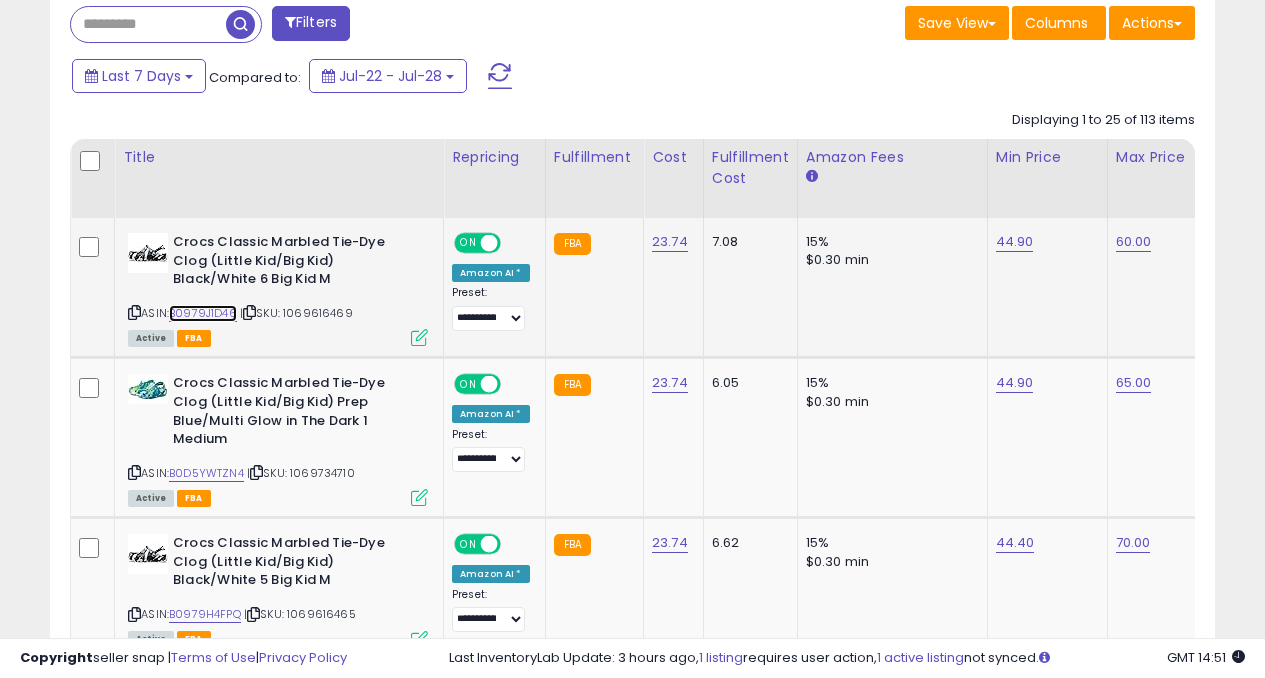 click on "B0979J1D46" at bounding box center [203, 313] 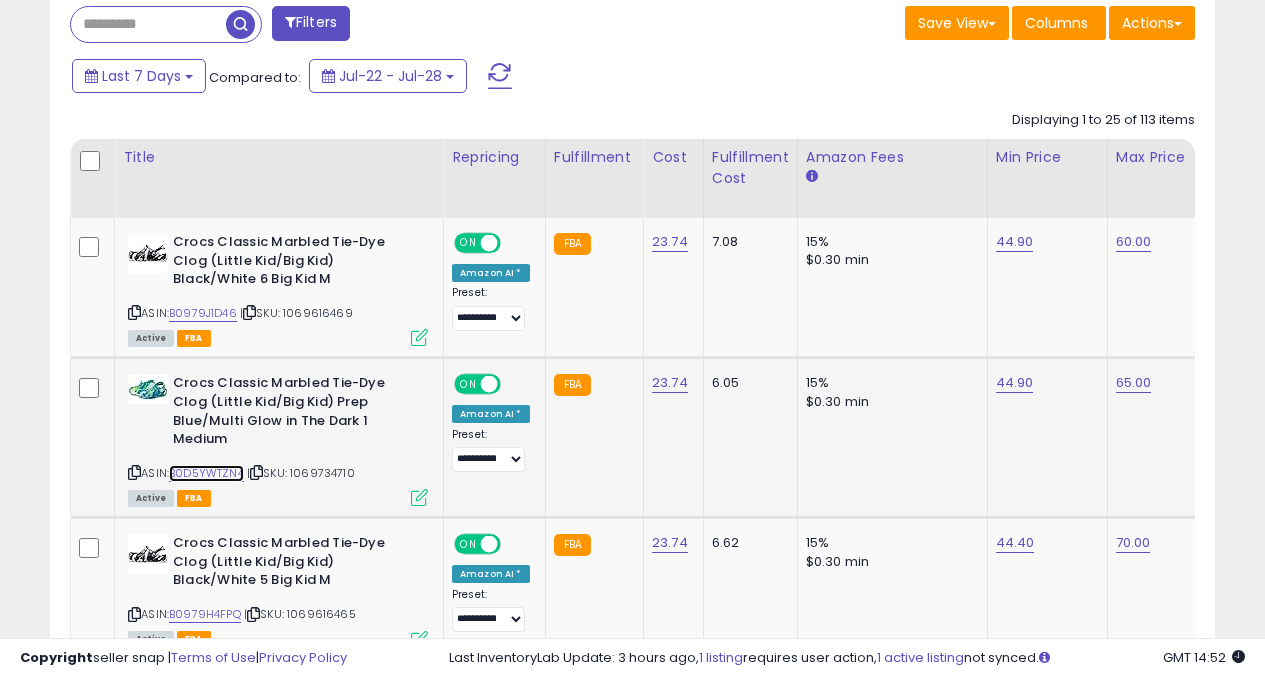 click on "B0D5YWTZN4" at bounding box center [206, 473] 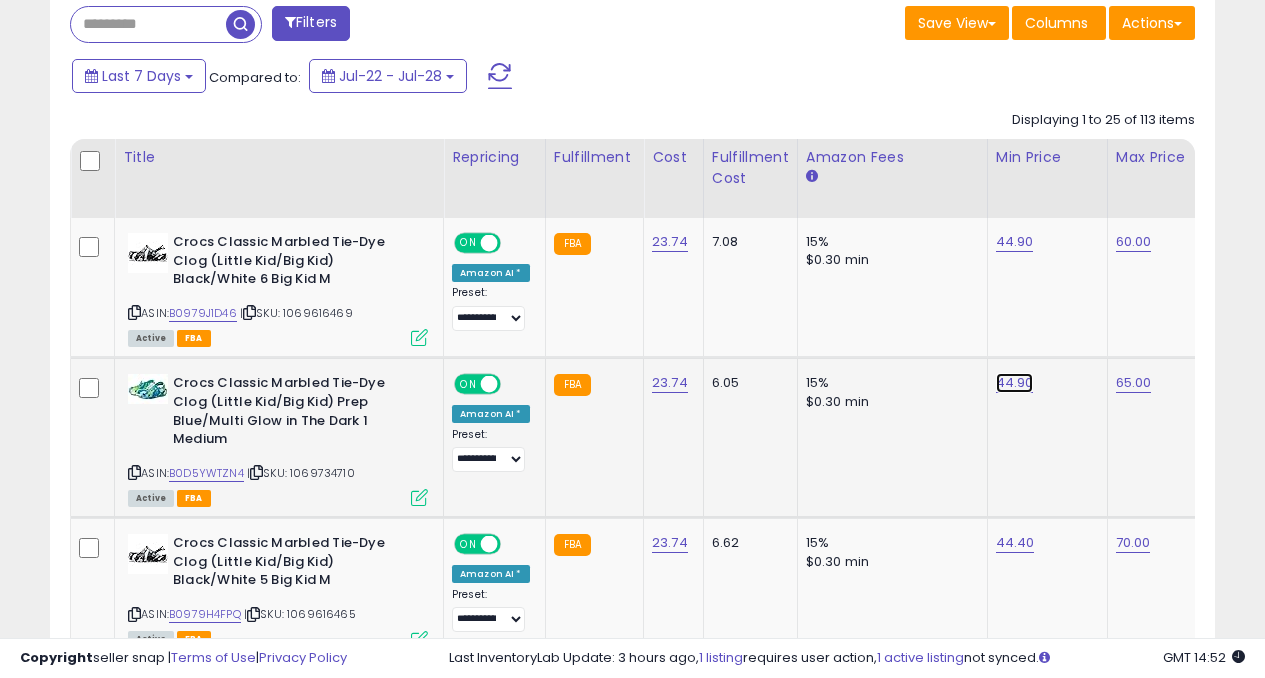 click on "44.90" at bounding box center (1015, 242) 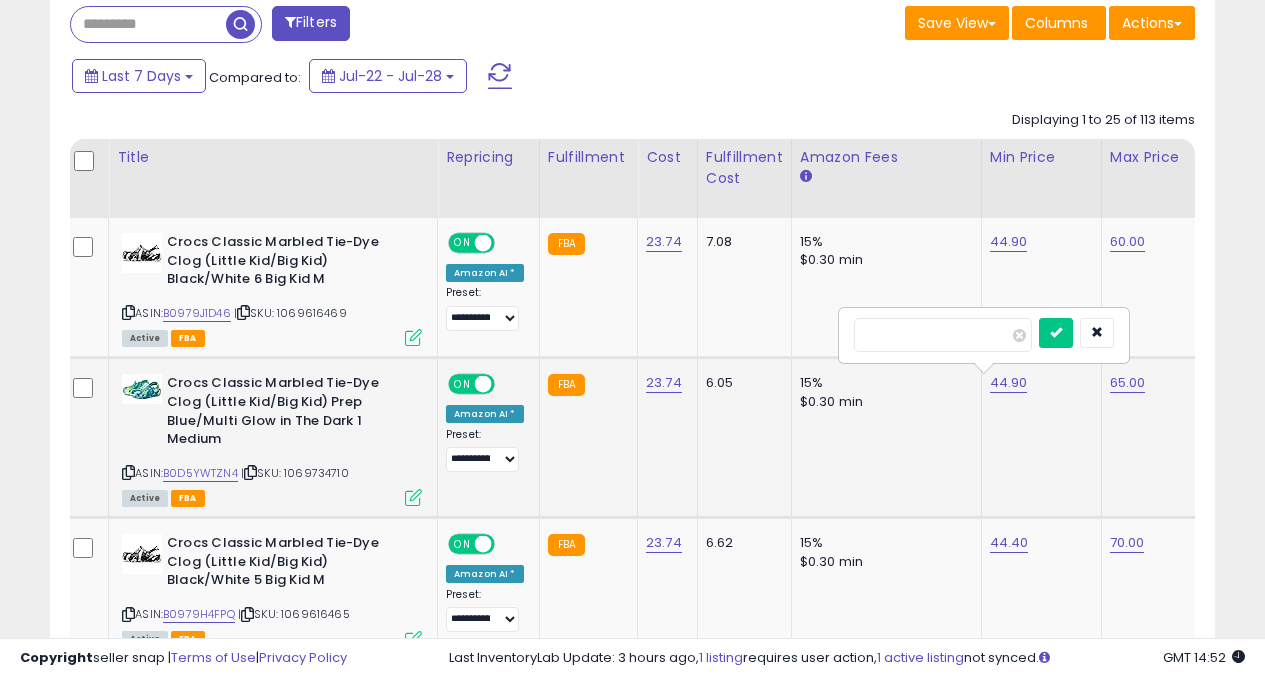 type on "****" 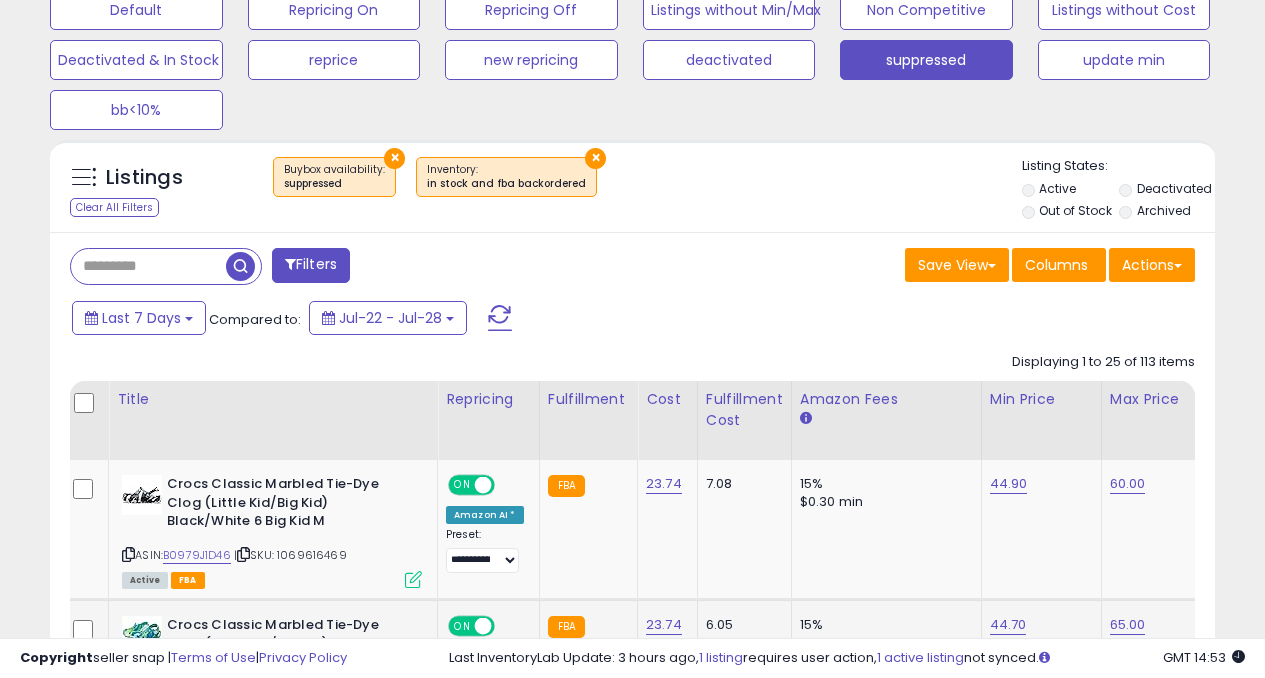 scroll, scrollTop: 639, scrollLeft: 0, axis: vertical 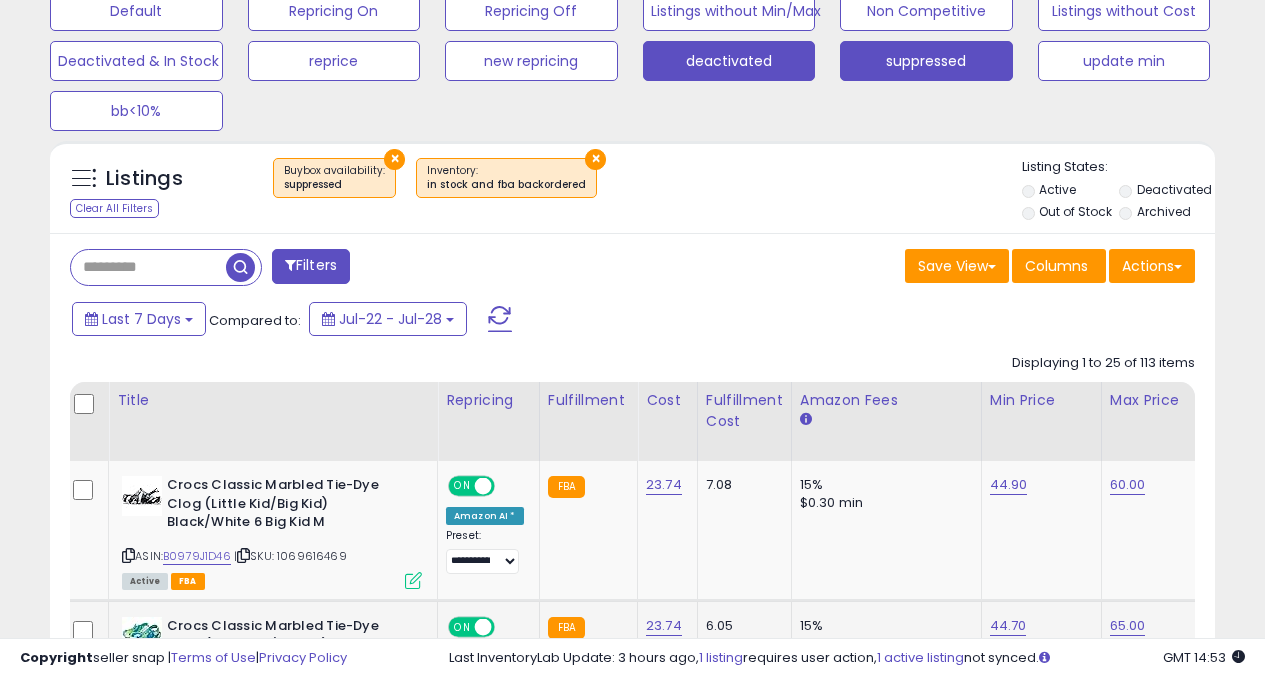 click on "deactivated" at bounding box center [136, 11] 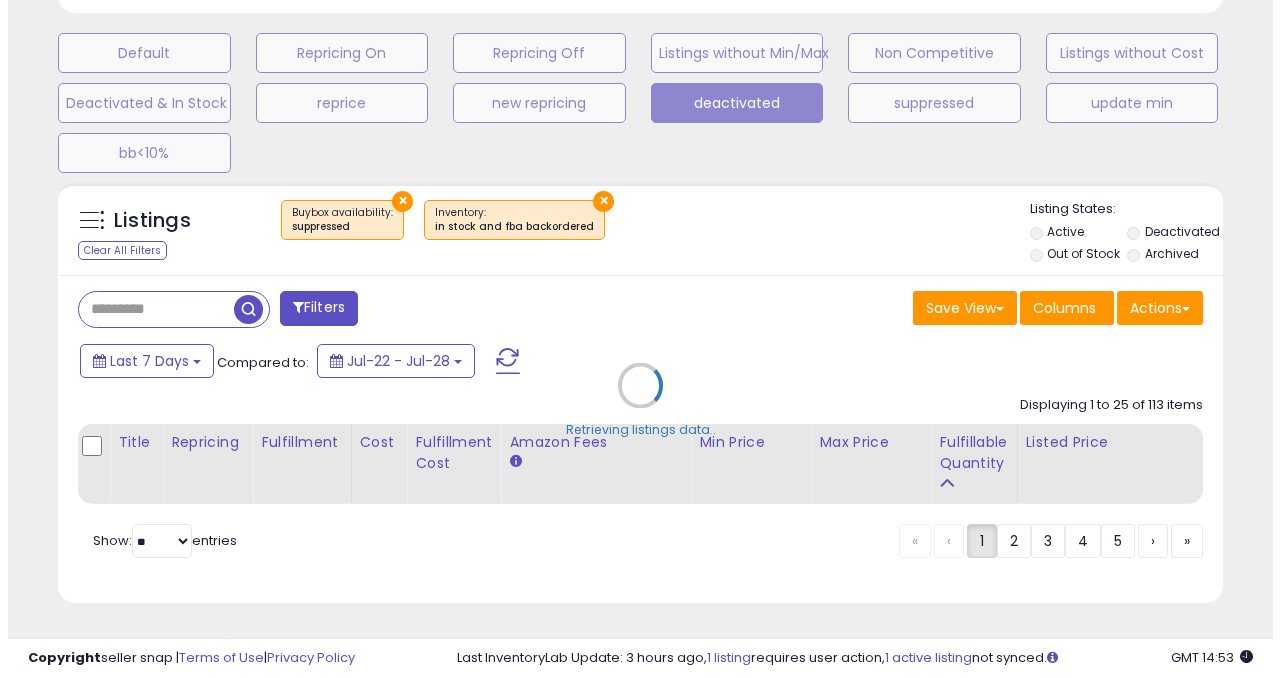 scroll, scrollTop: 612, scrollLeft: 0, axis: vertical 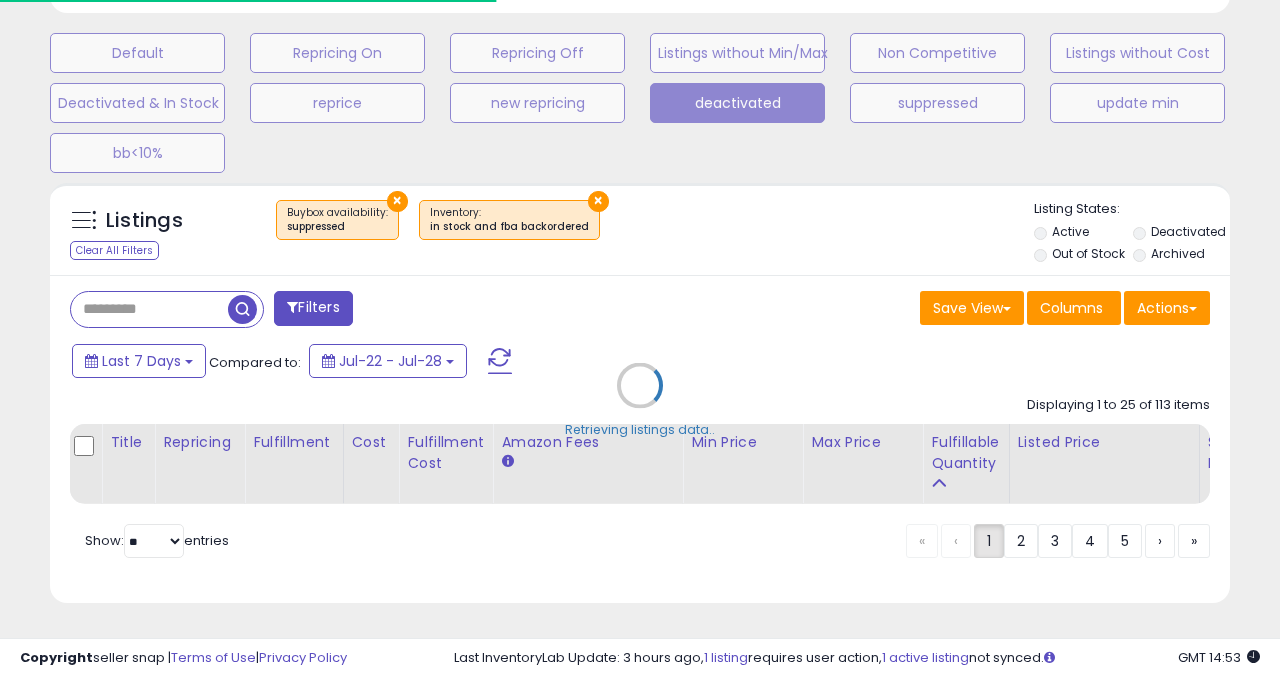 select on "**" 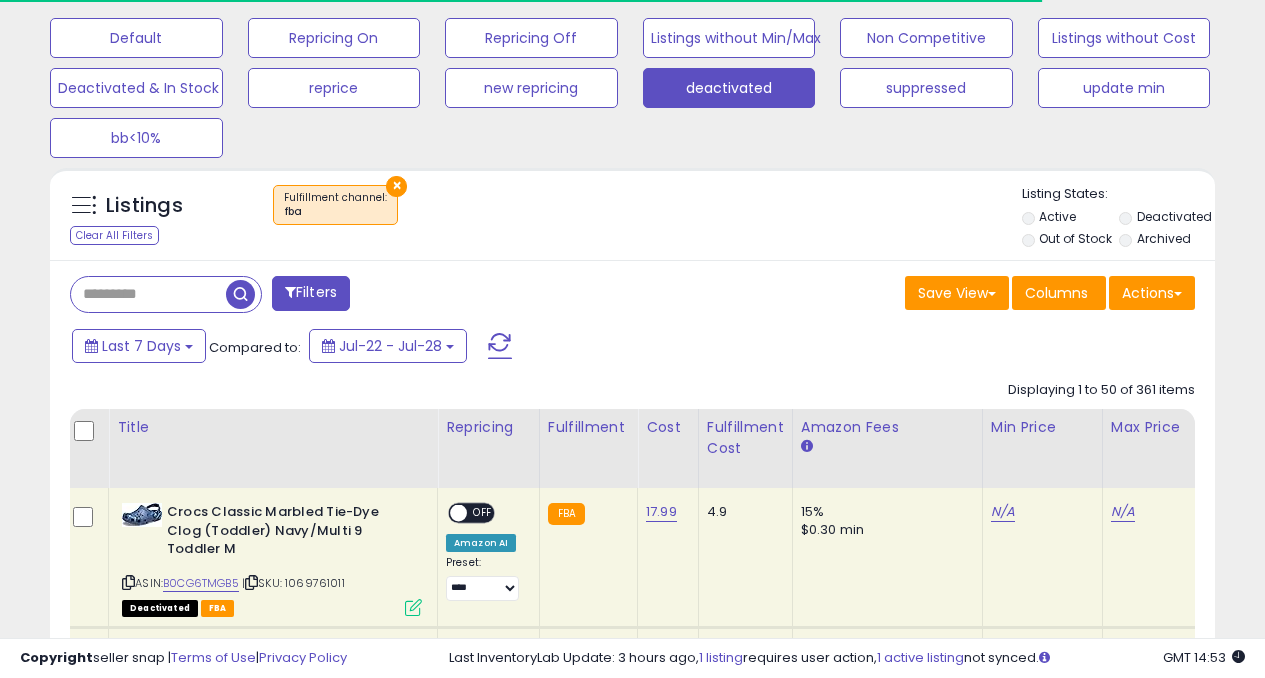 scroll, scrollTop: 999590, scrollLeft: 999326, axis: both 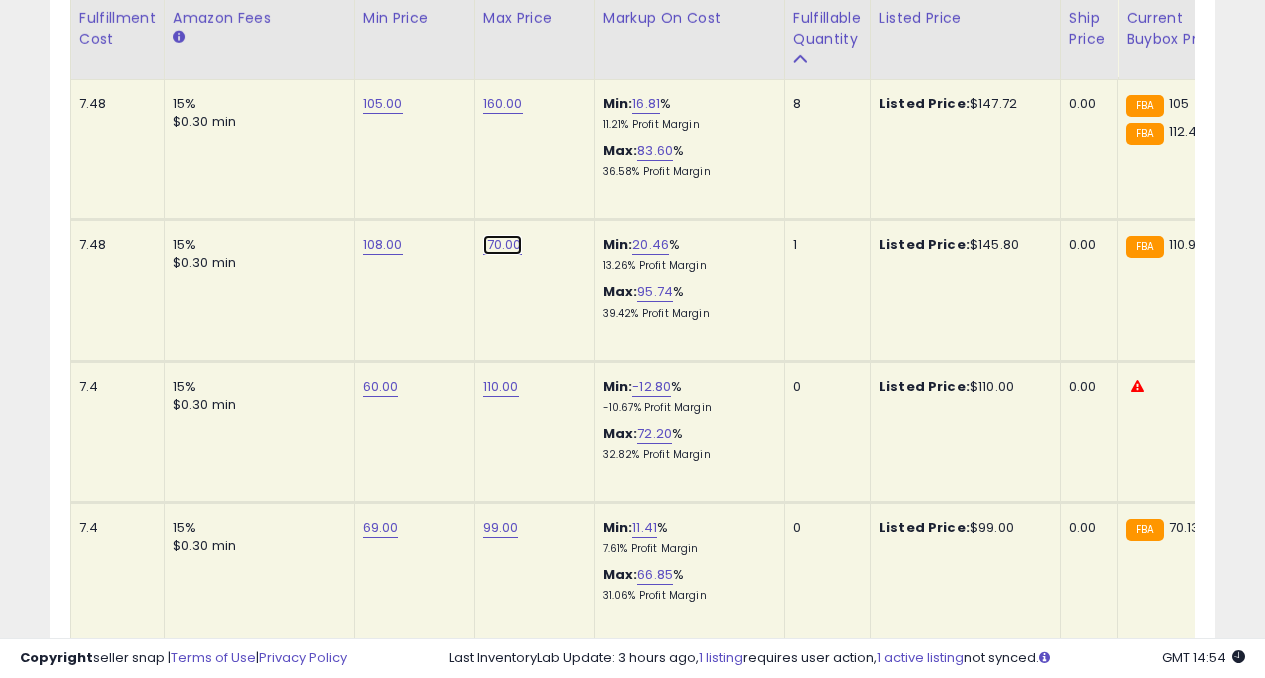 click on "170.00" at bounding box center (495, -285) 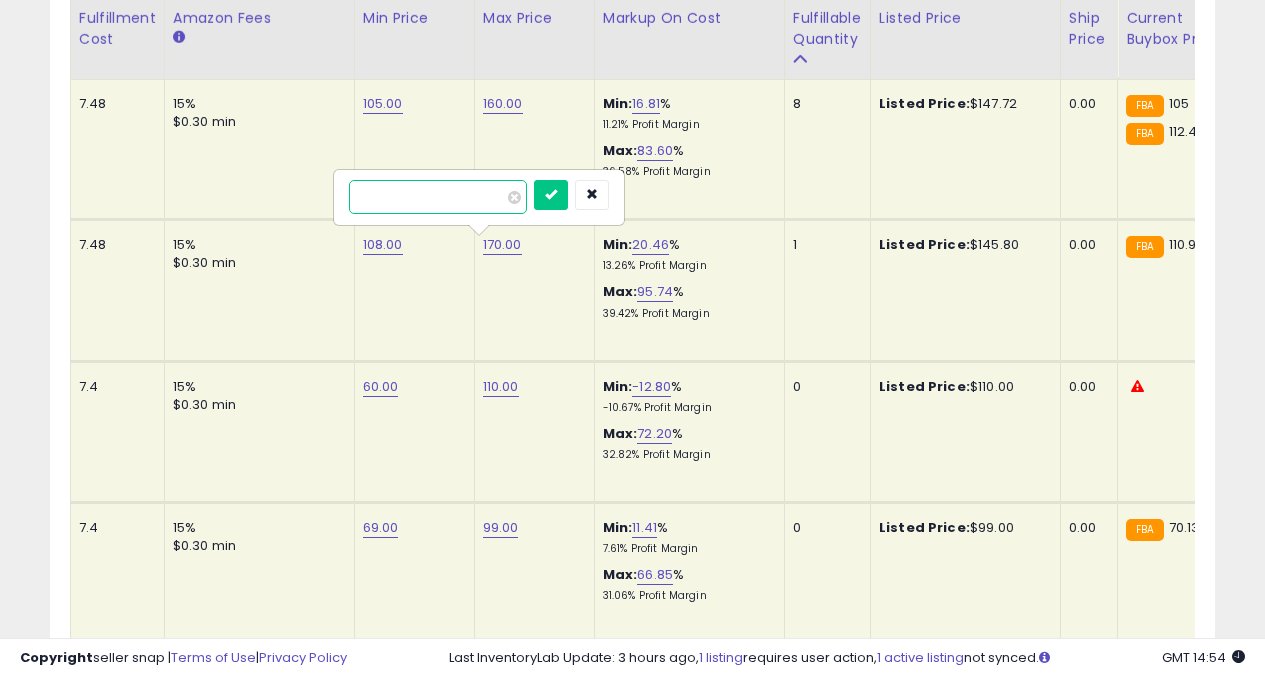 type on "*" 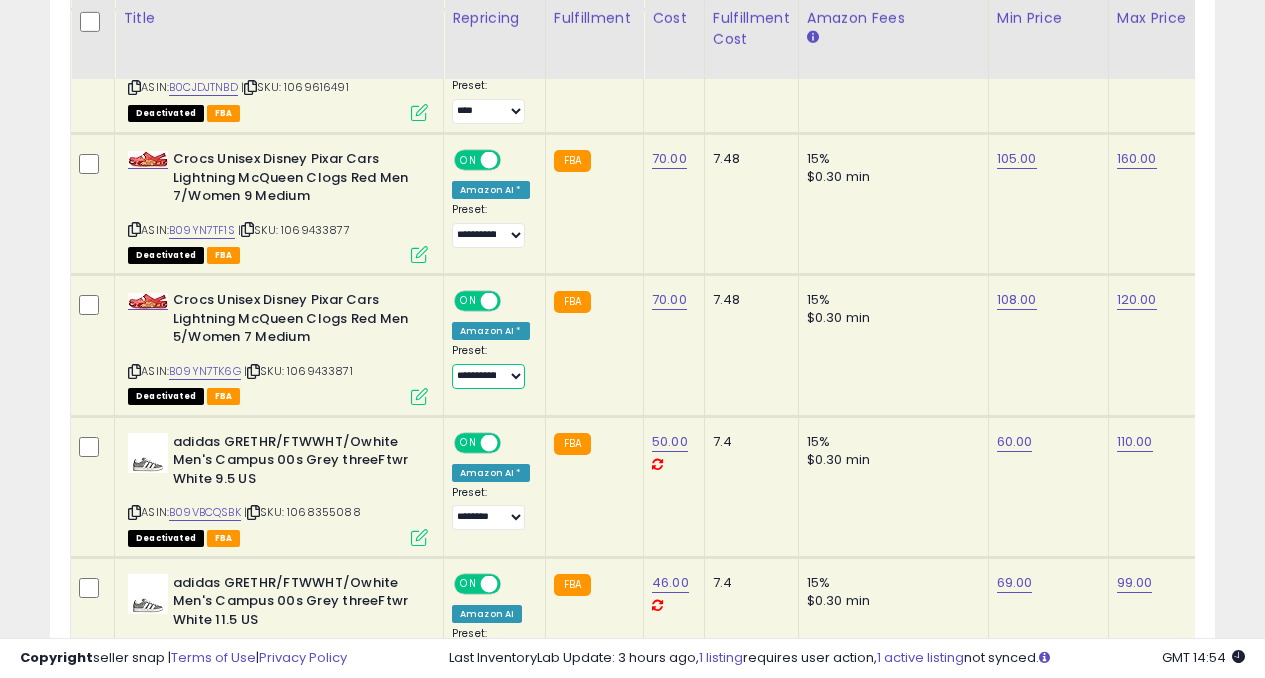 click on "**********" at bounding box center [488, 376] 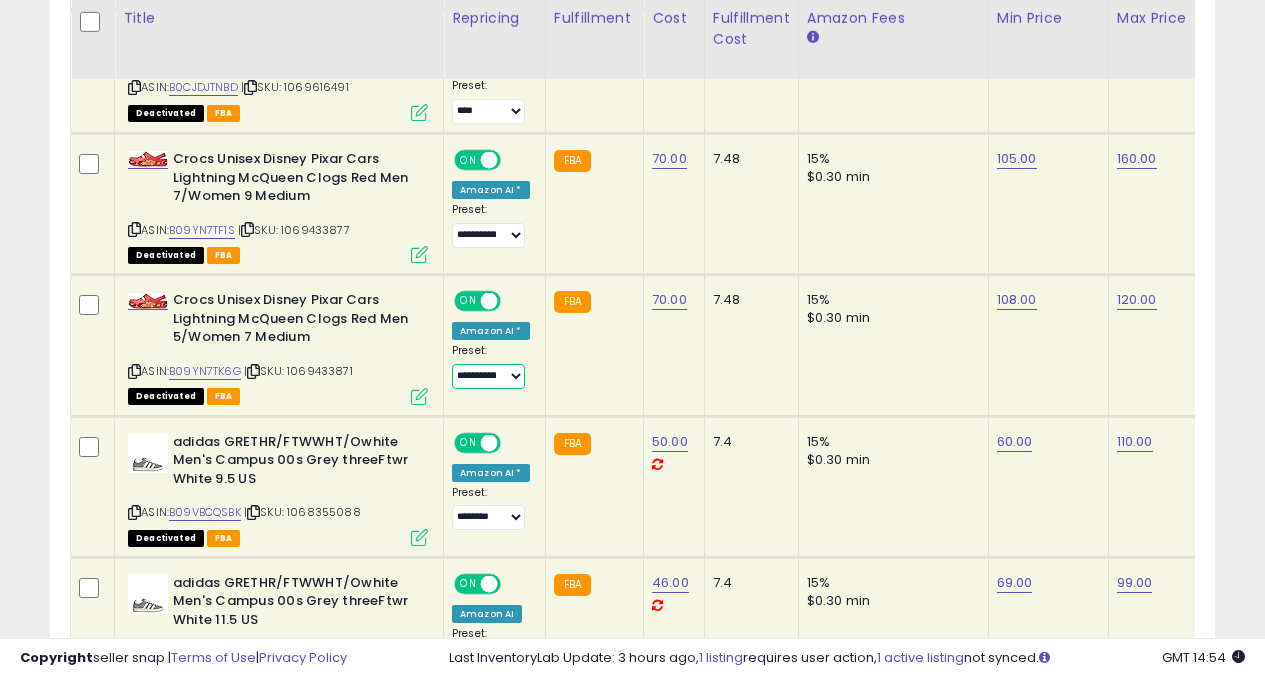 click on "**********" at bounding box center (488, 376) 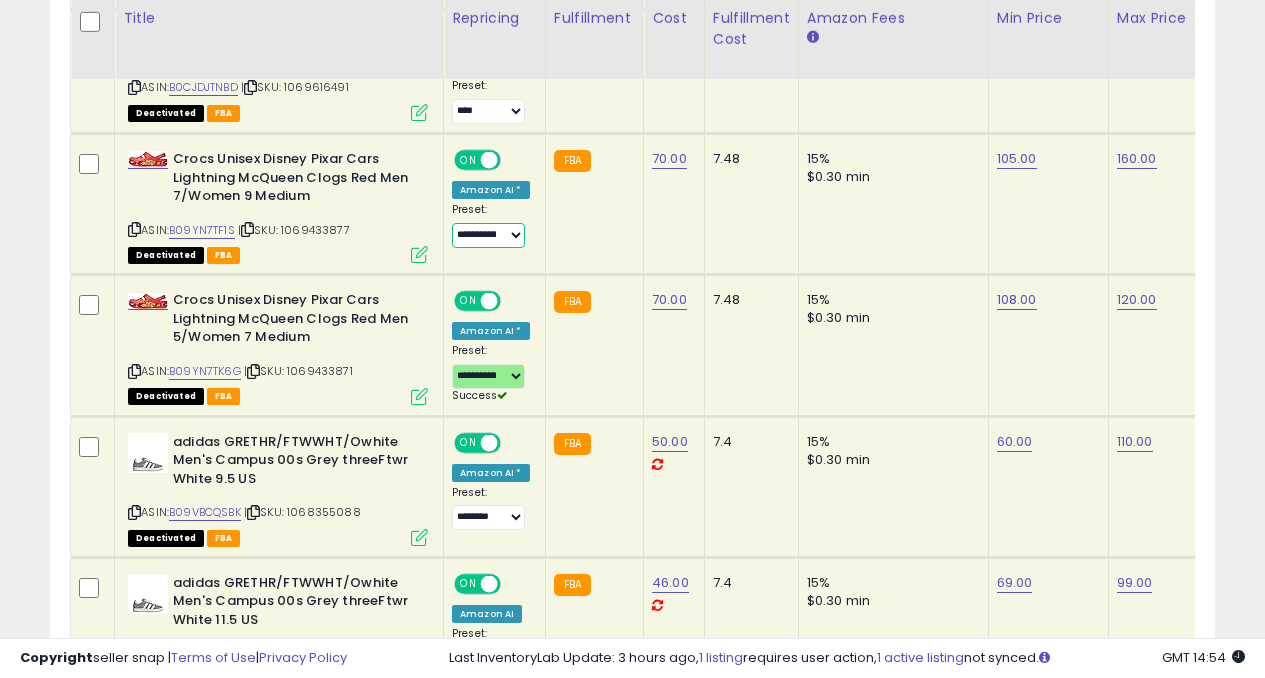 click on "**********" at bounding box center [488, 235] 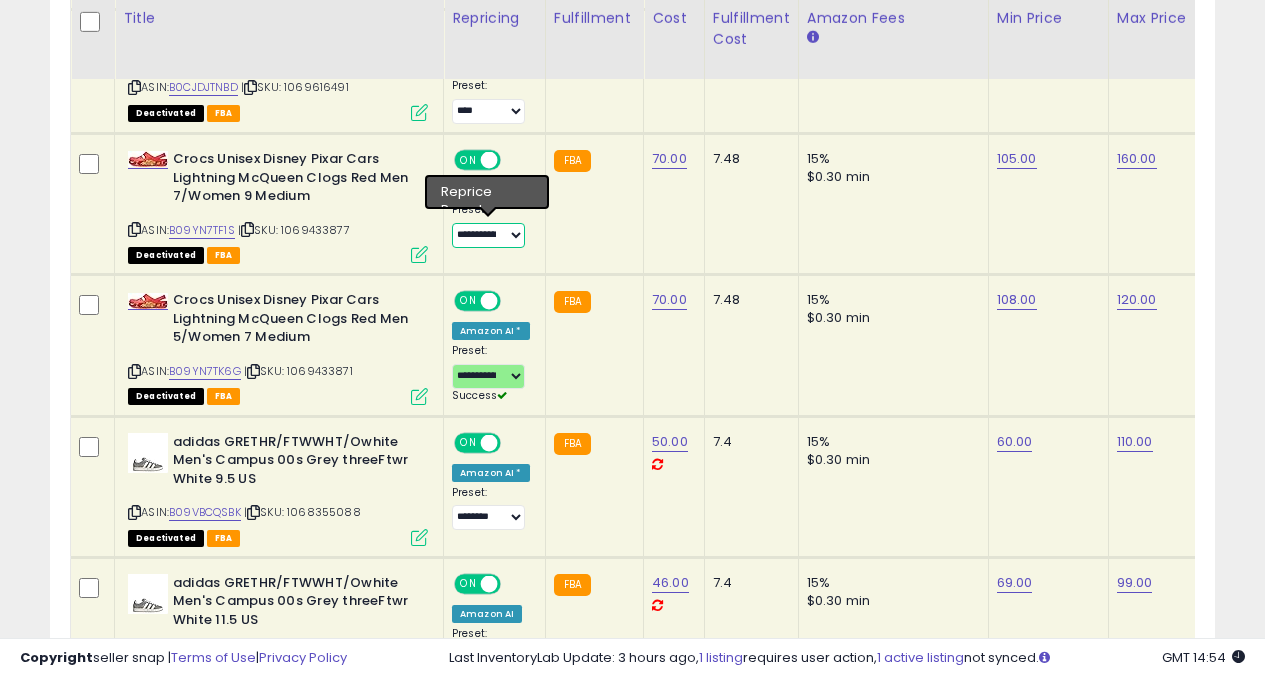 select on "**********" 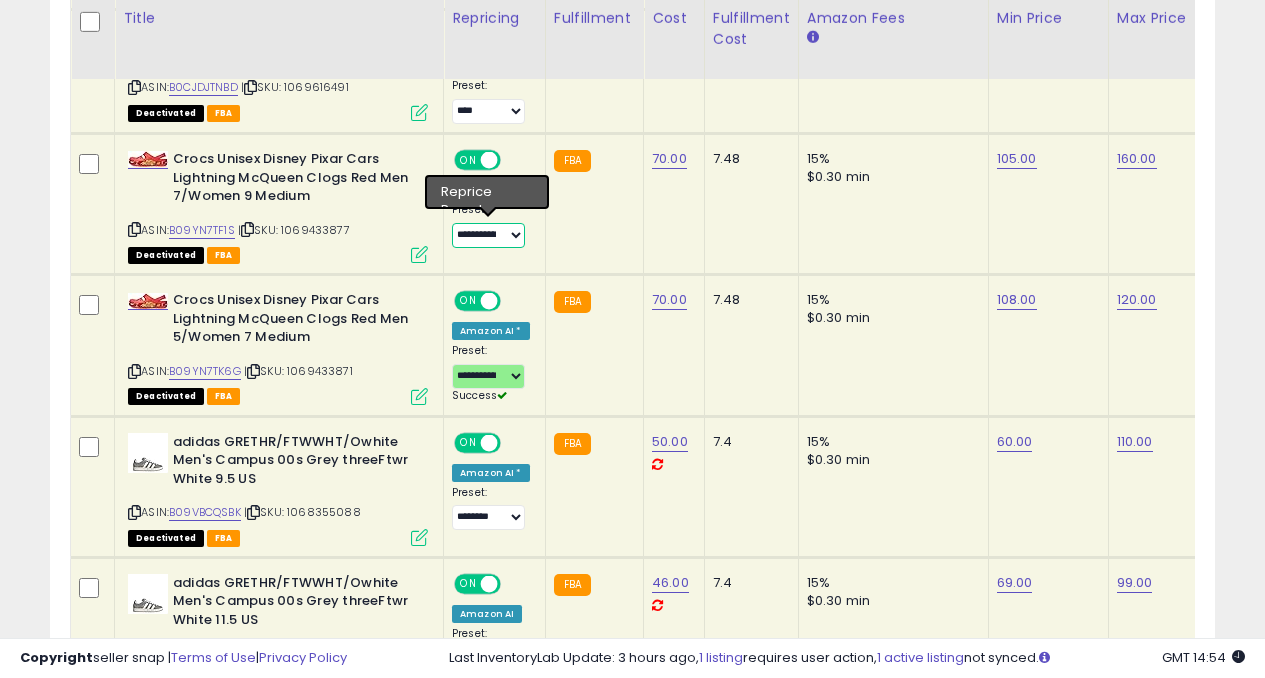 click on "**********" at bounding box center (488, 235) 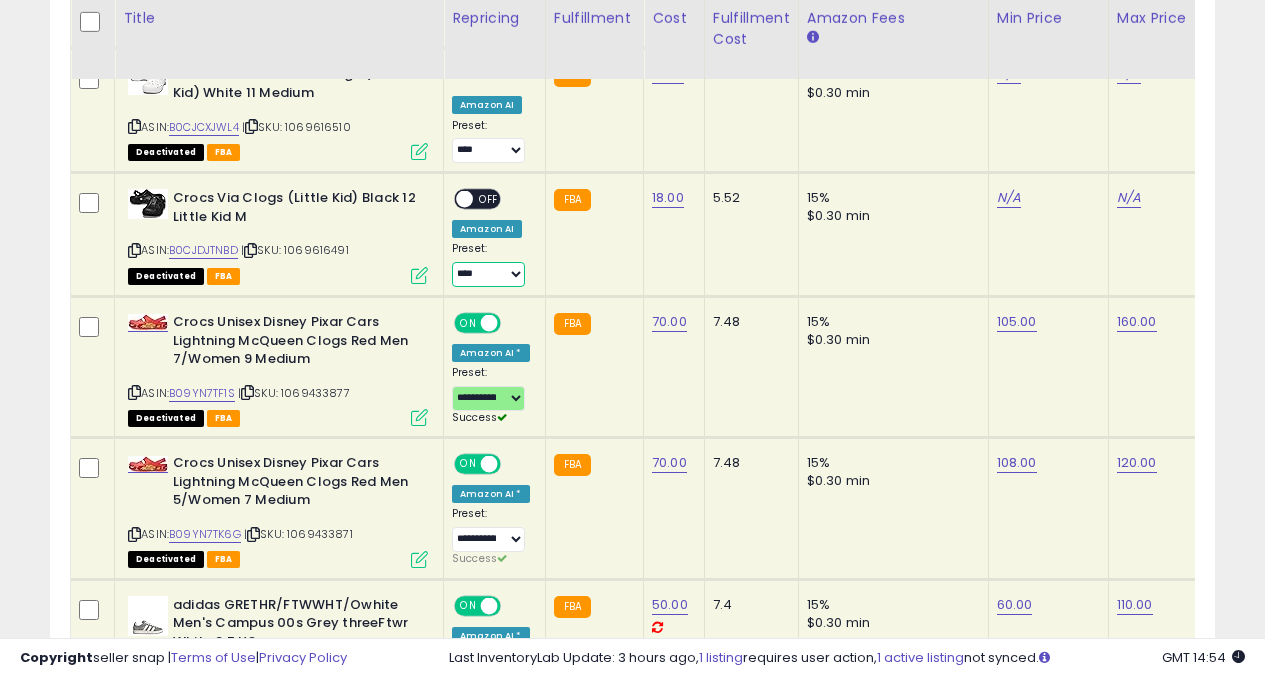 click on "**********" at bounding box center (488, 274) 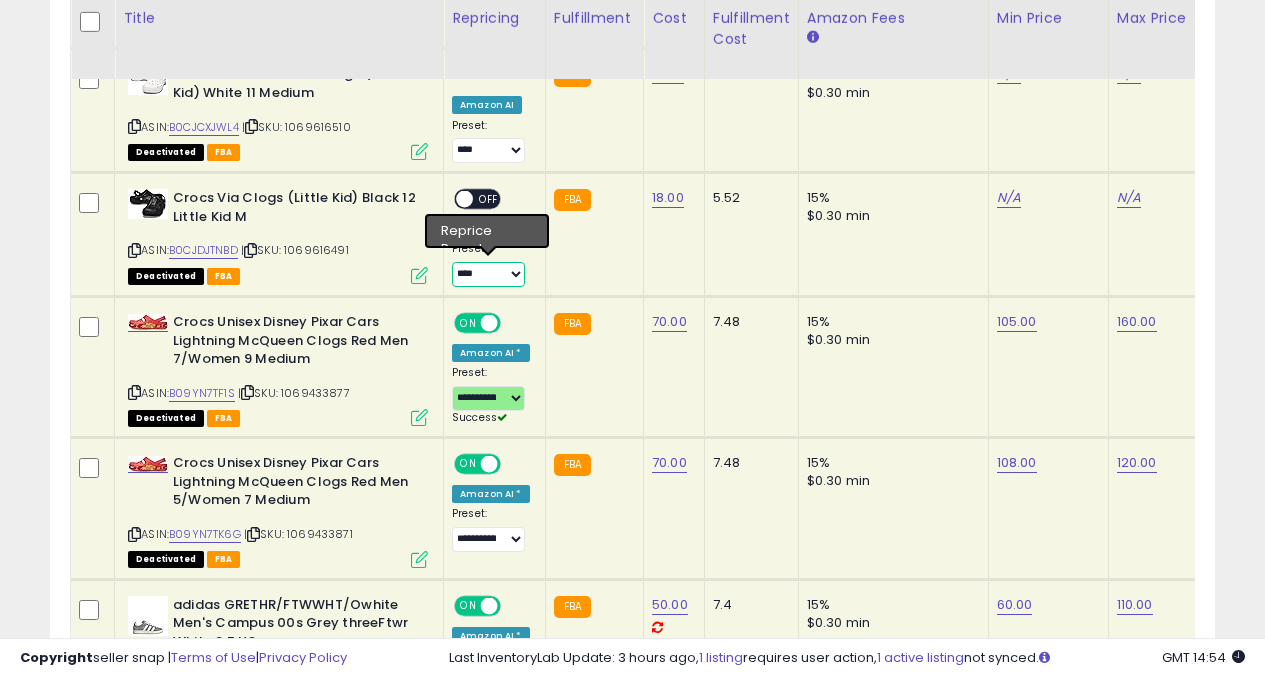 select on "**********" 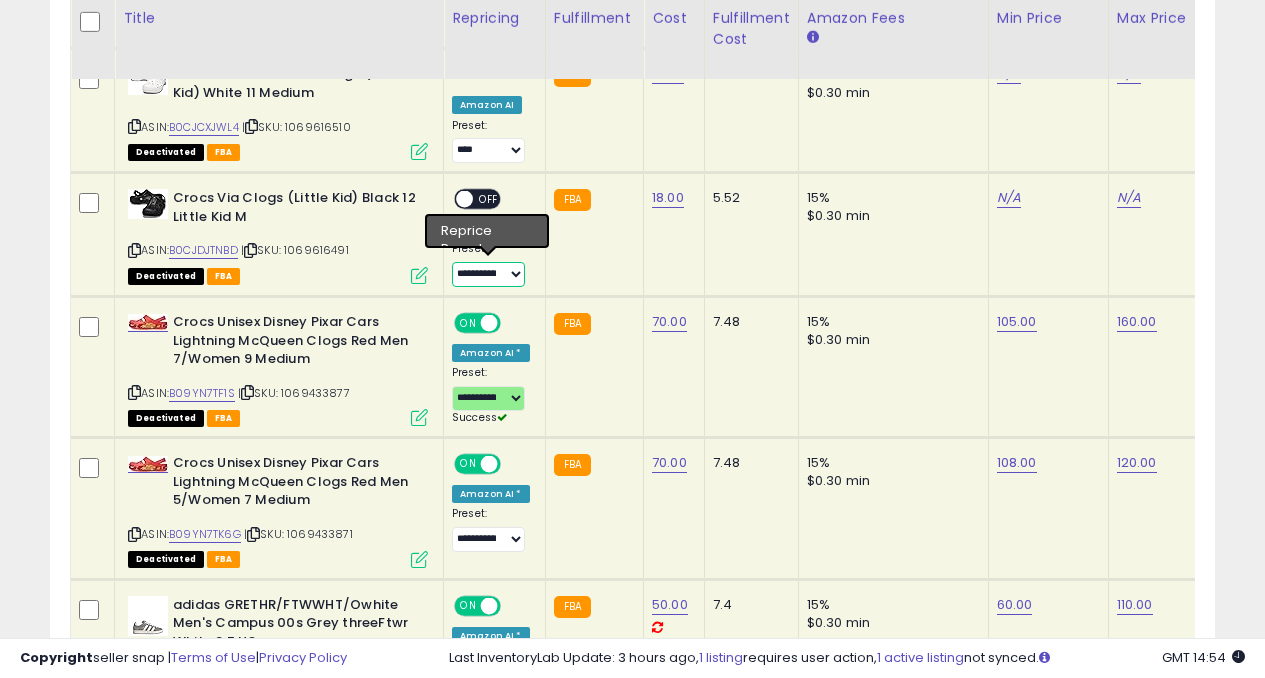 click on "**********" at bounding box center (488, 274) 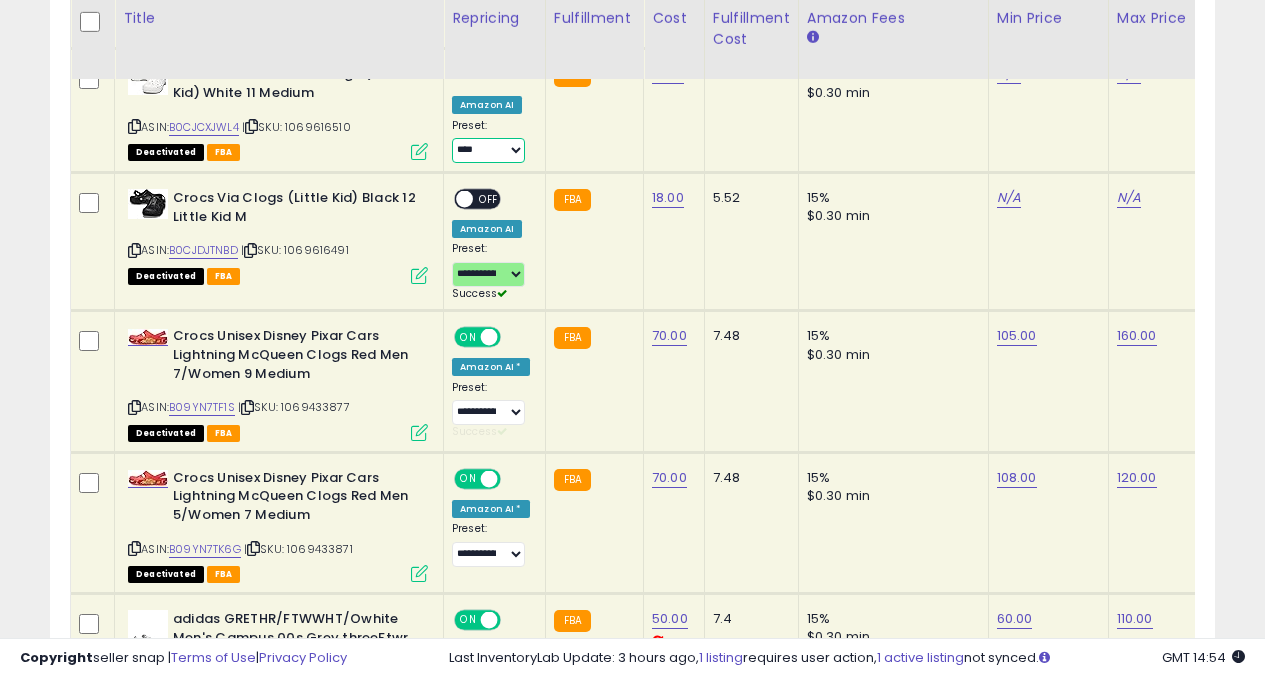 click on "**********" at bounding box center [488, 150] 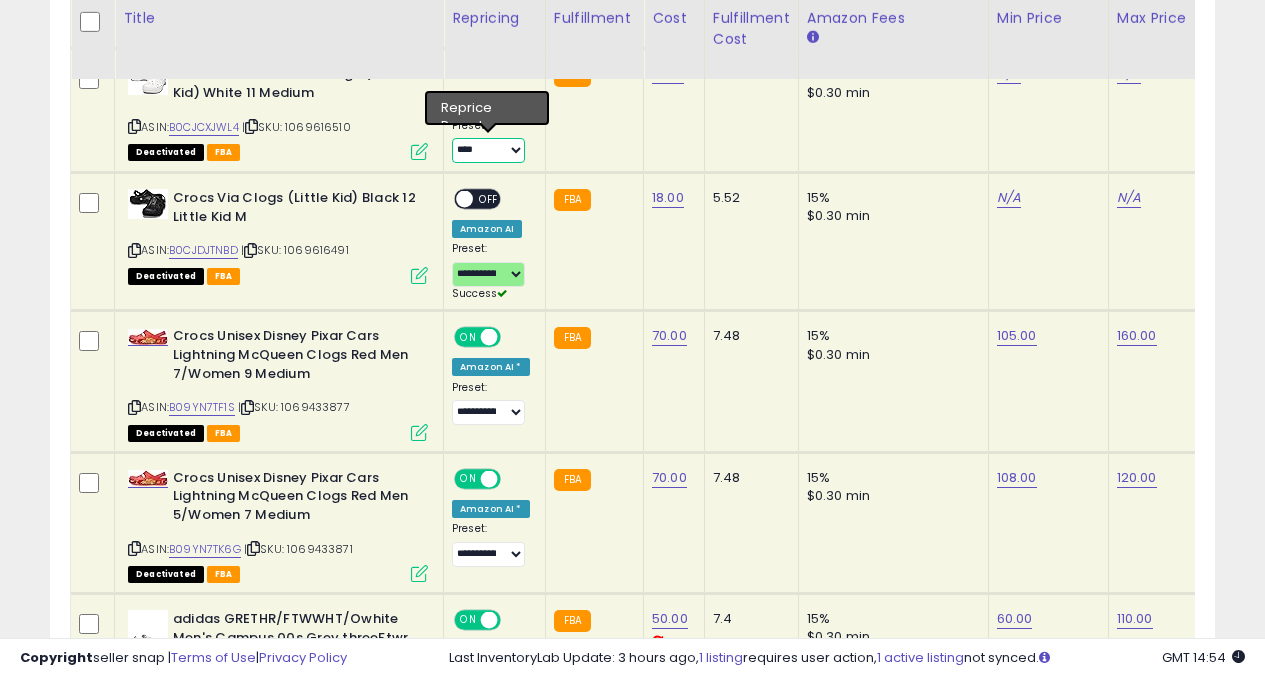 select on "**********" 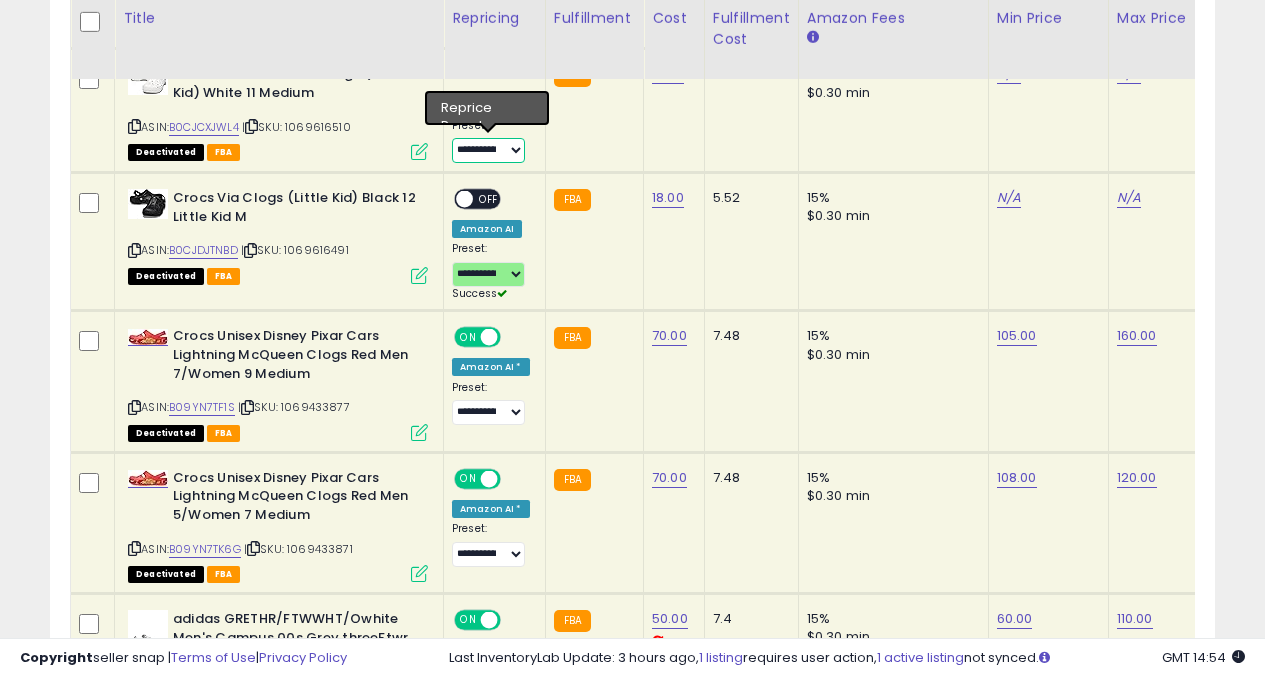 click on "**********" at bounding box center (488, 150) 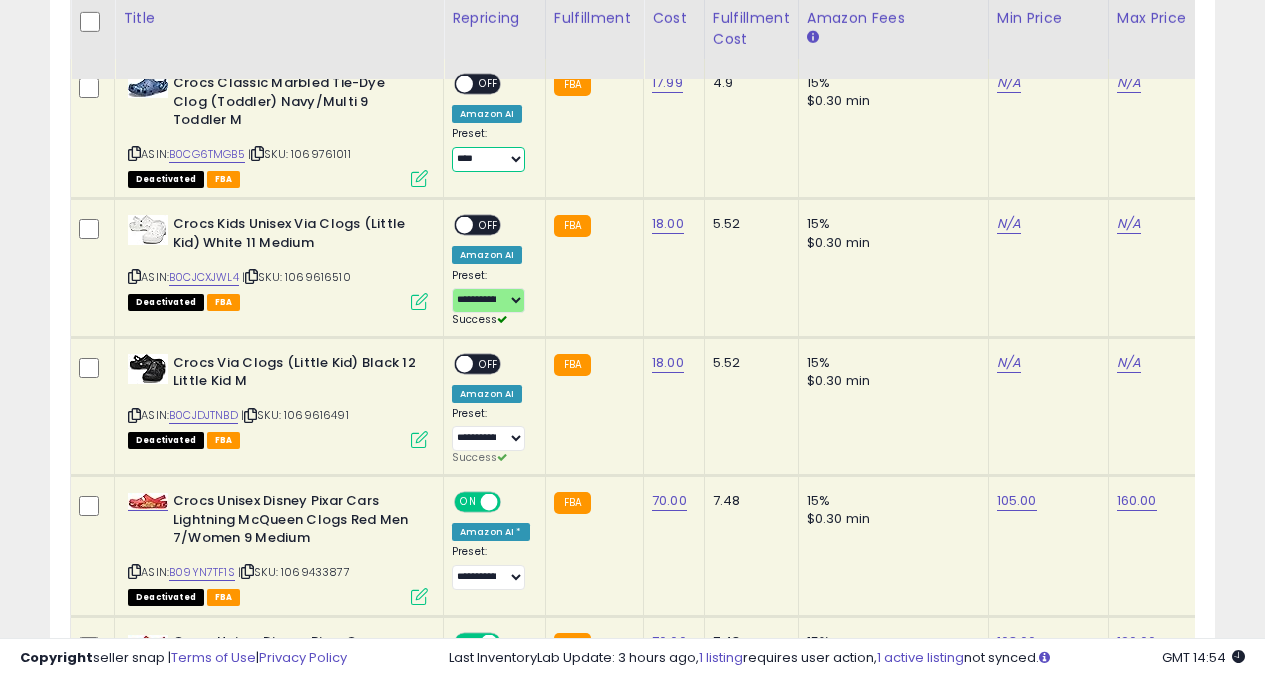 click on "**********" at bounding box center [488, 159] 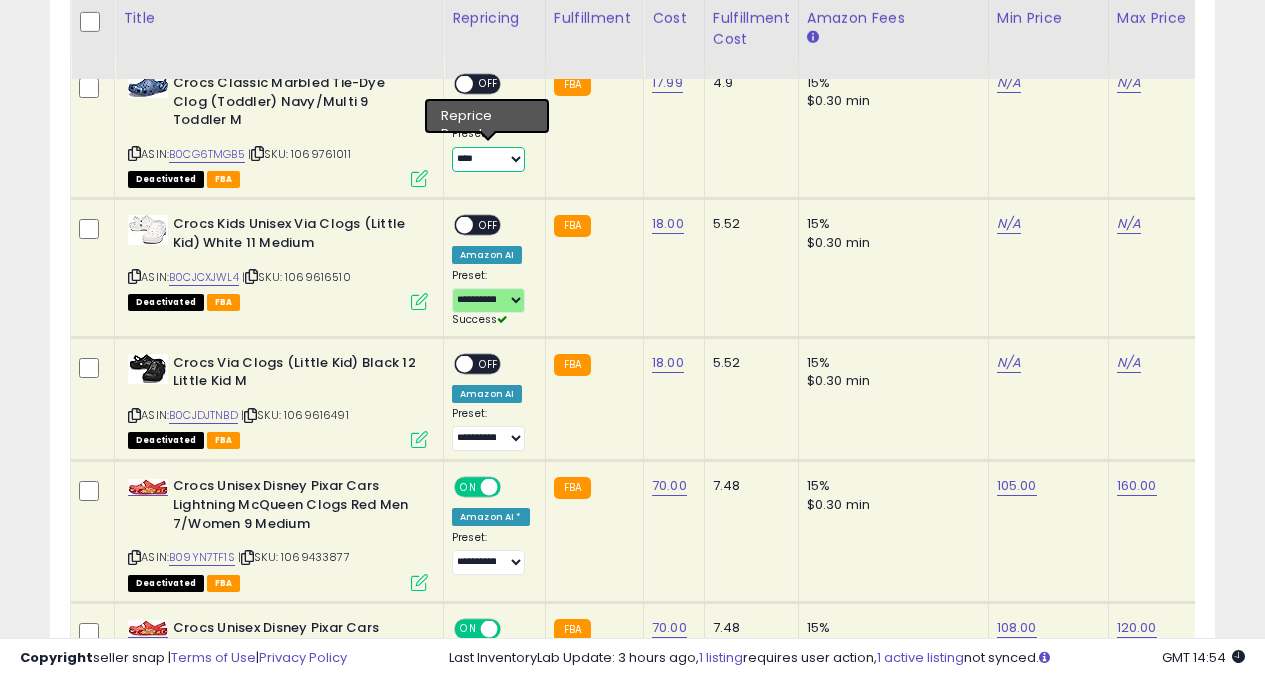select on "**********" 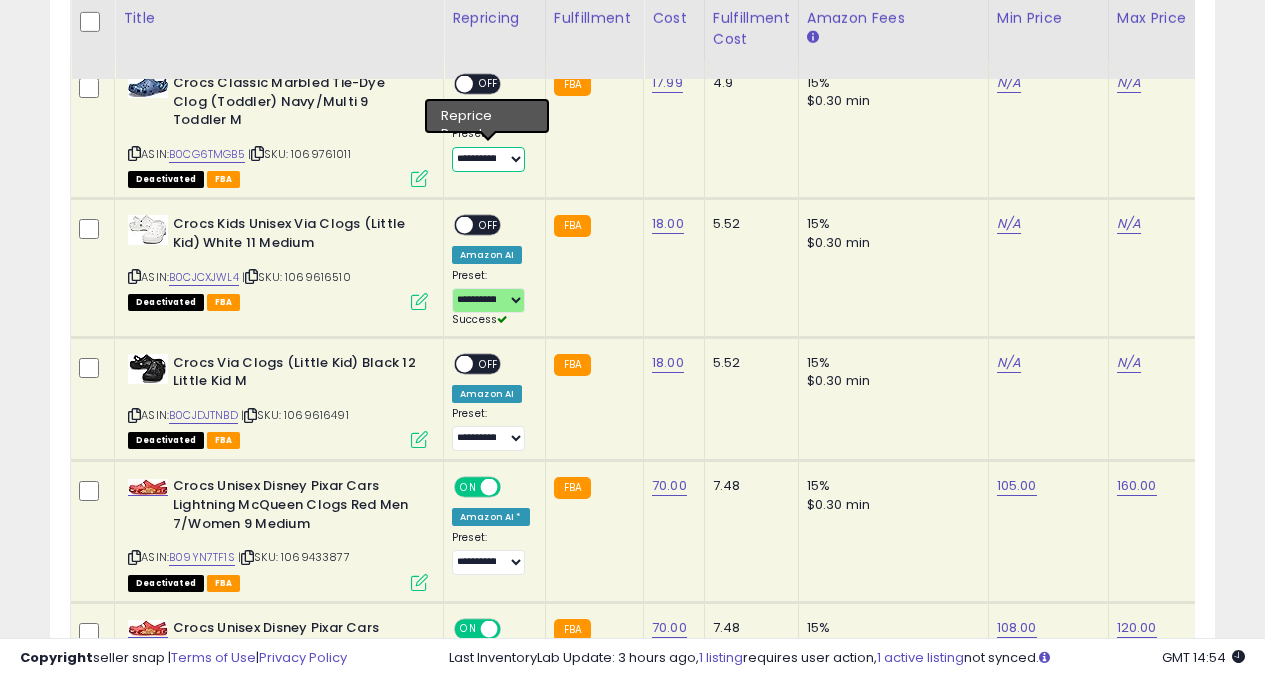 click on "**********" at bounding box center [488, 159] 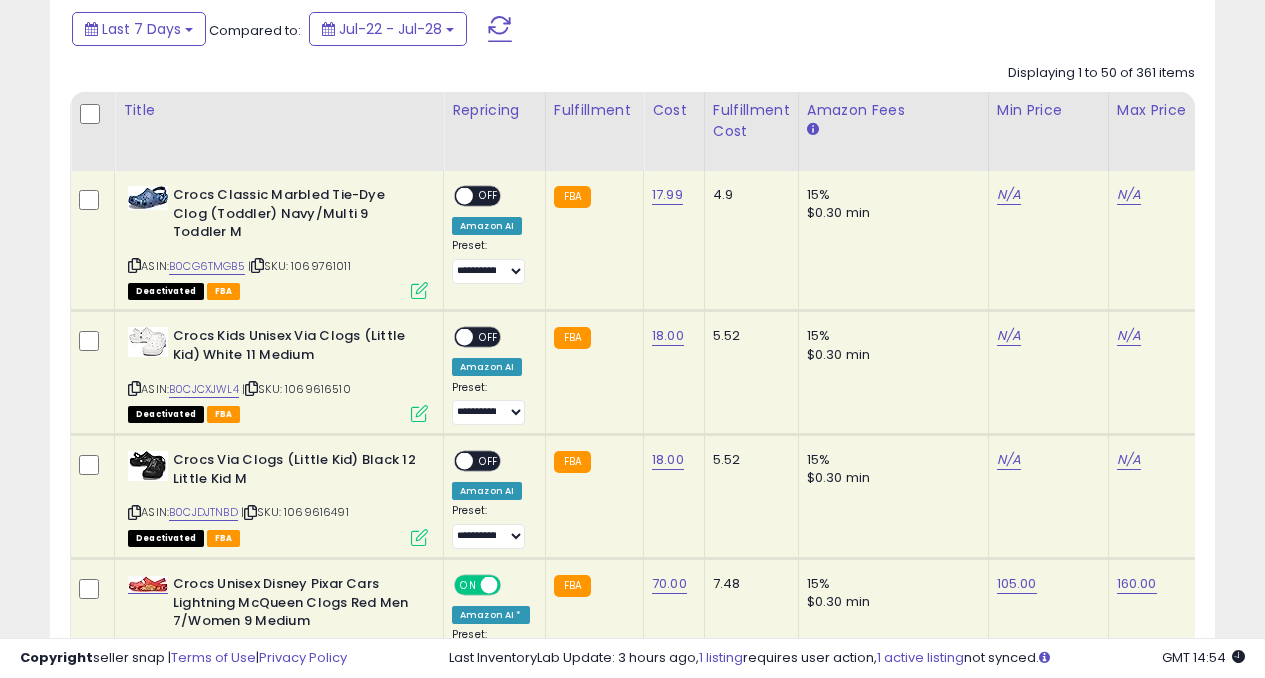 click on "ASIN:  B0CG6TMGB5    |   SKU: 1069761011 Deactivated FBA" at bounding box center [278, 241] 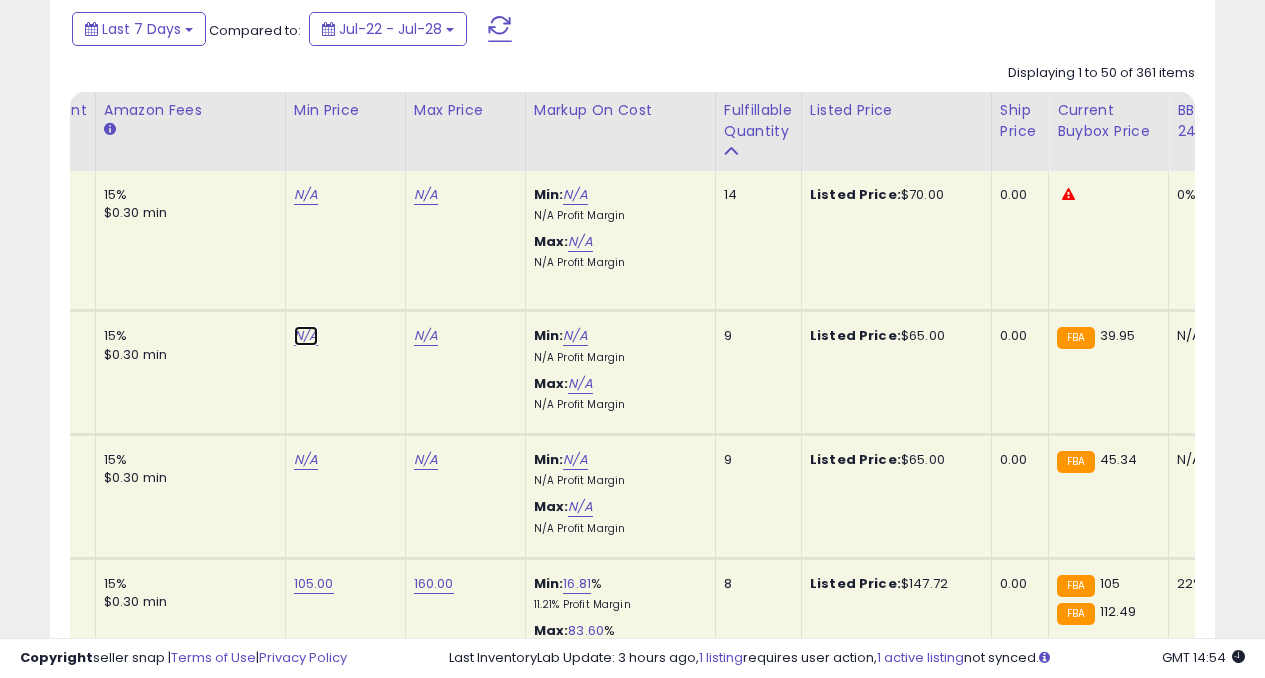 click on "N/A" at bounding box center [306, 195] 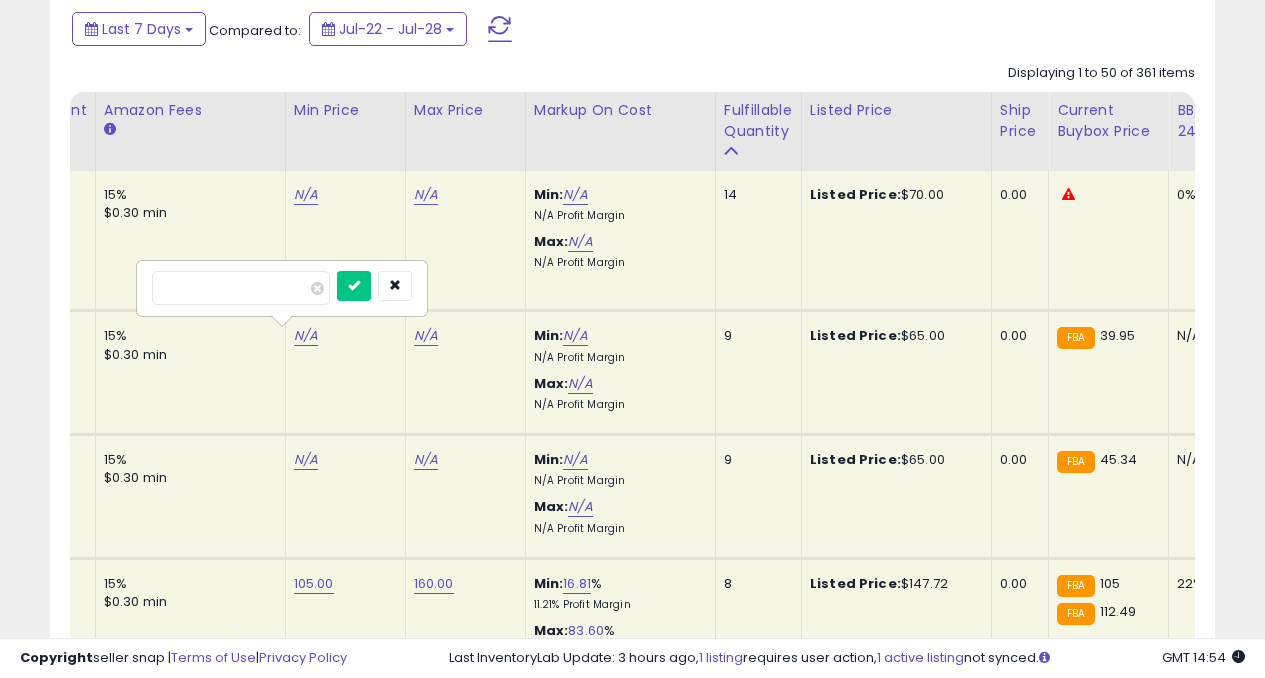 type on "**" 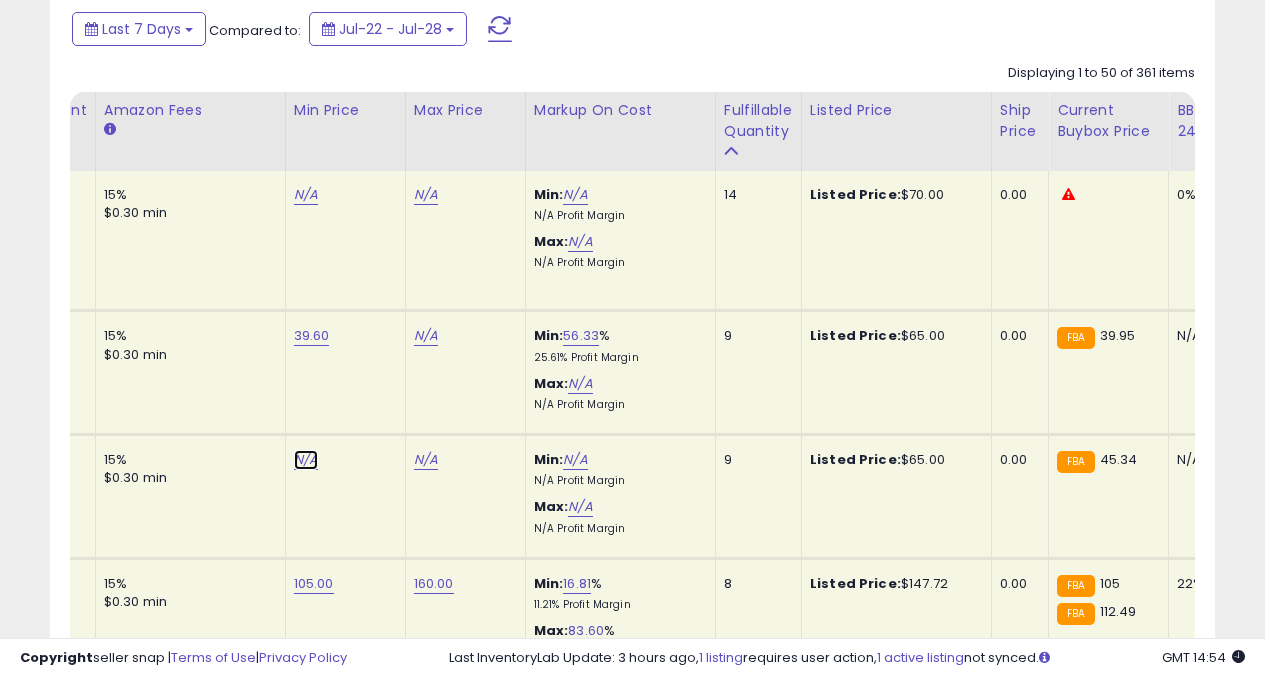 click on "N/A" at bounding box center [306, 195] 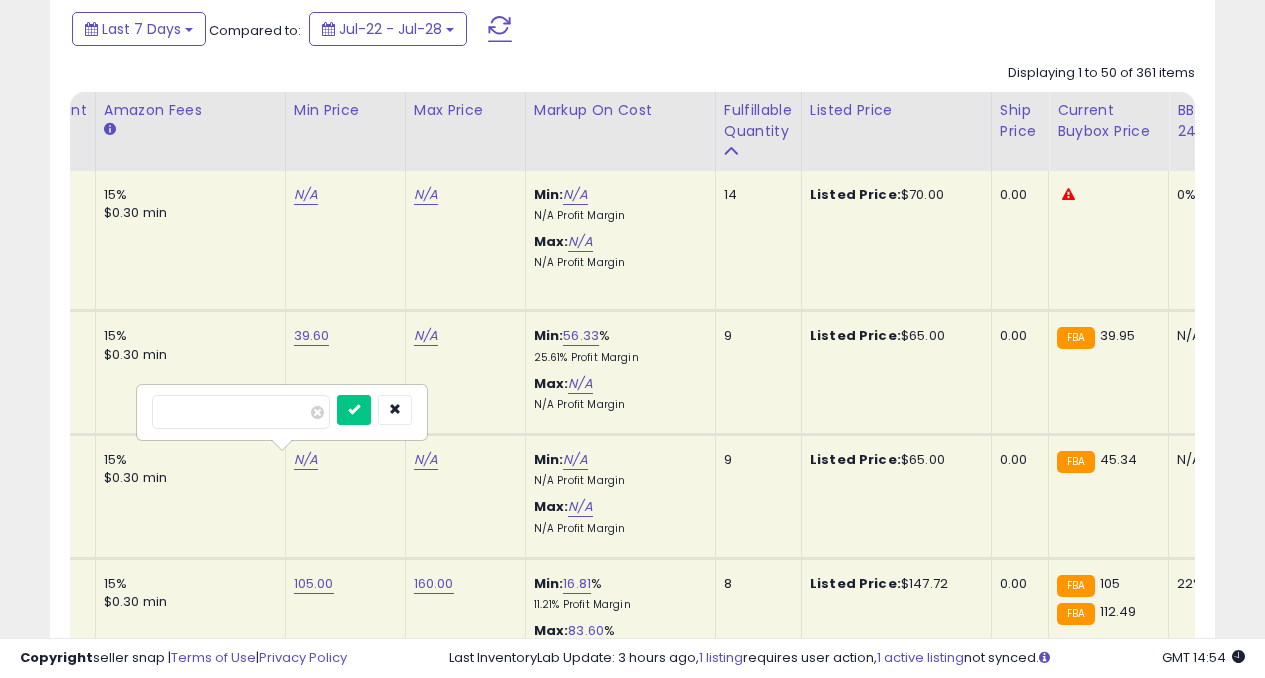 type on "**" 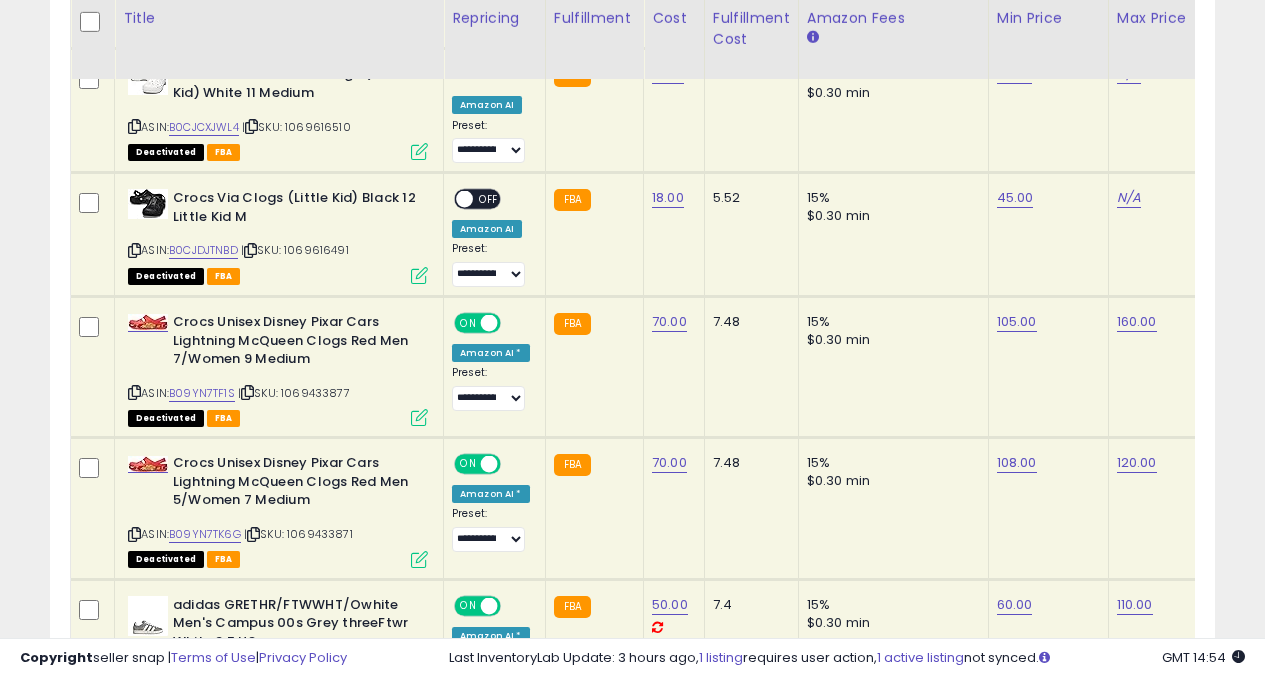 click on "OFF" at bounding box center (489, 199) 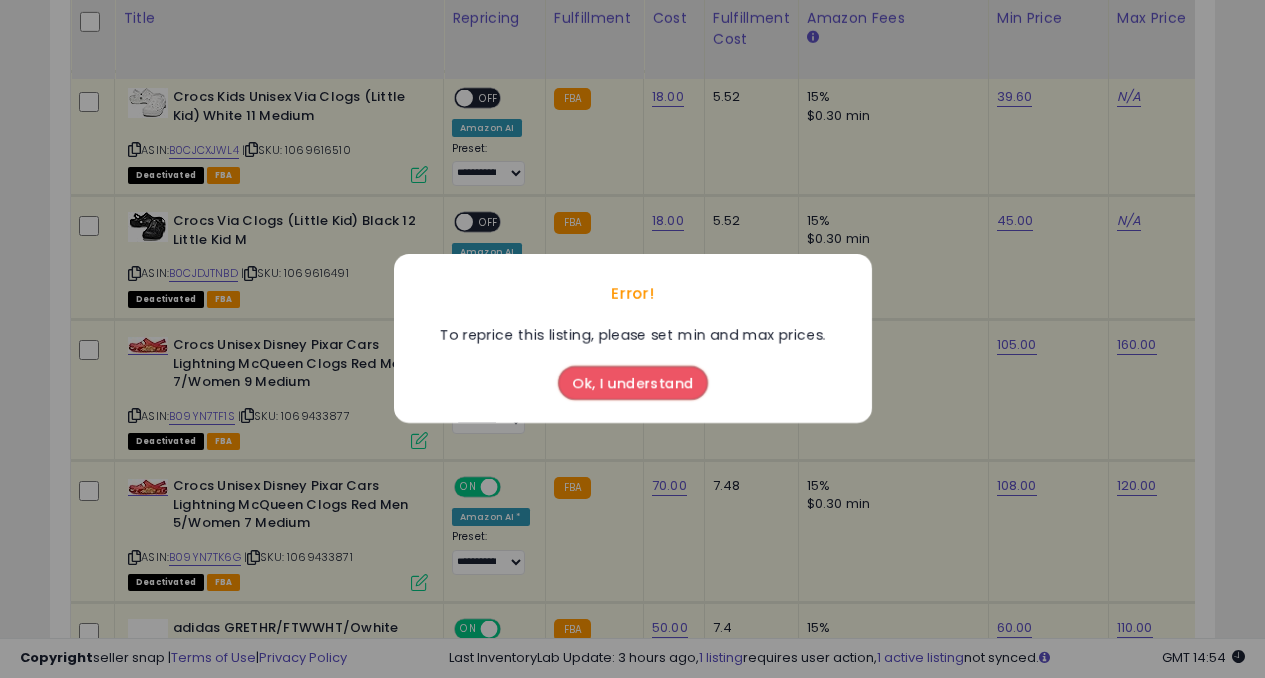 click on "Ok, I understand" at bounding box center (633, 384) 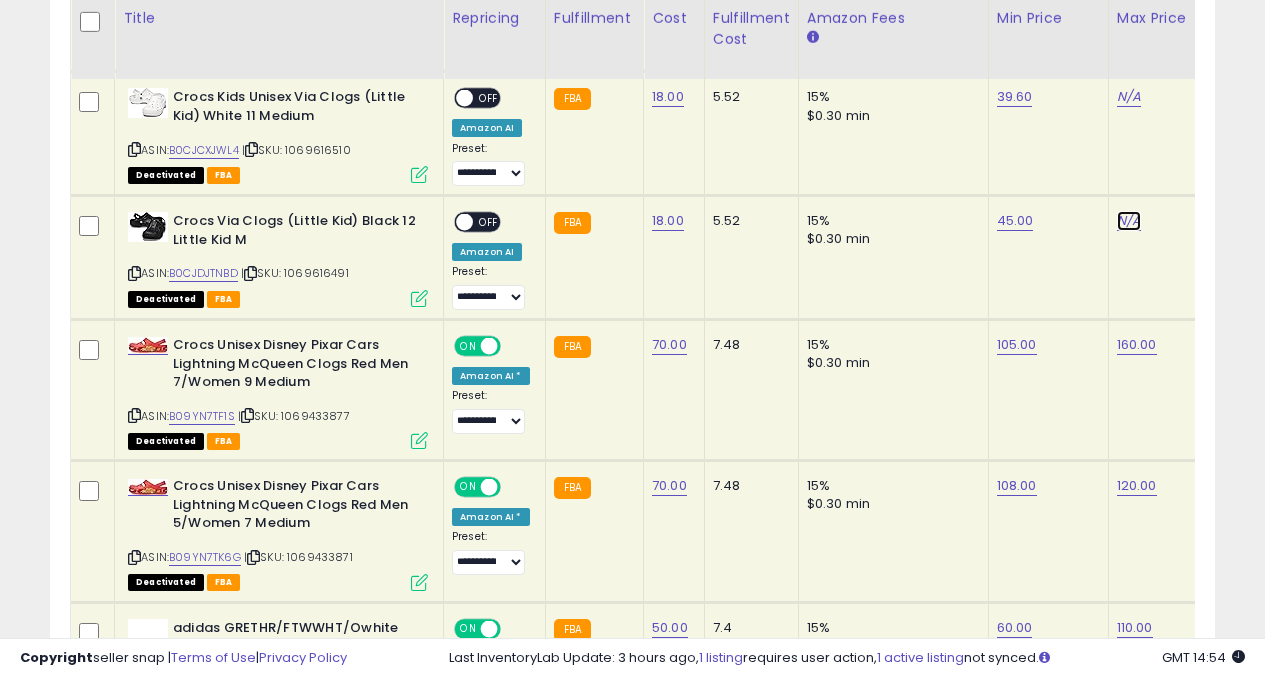 click on "N/A" at bounding box center (1129, -44) 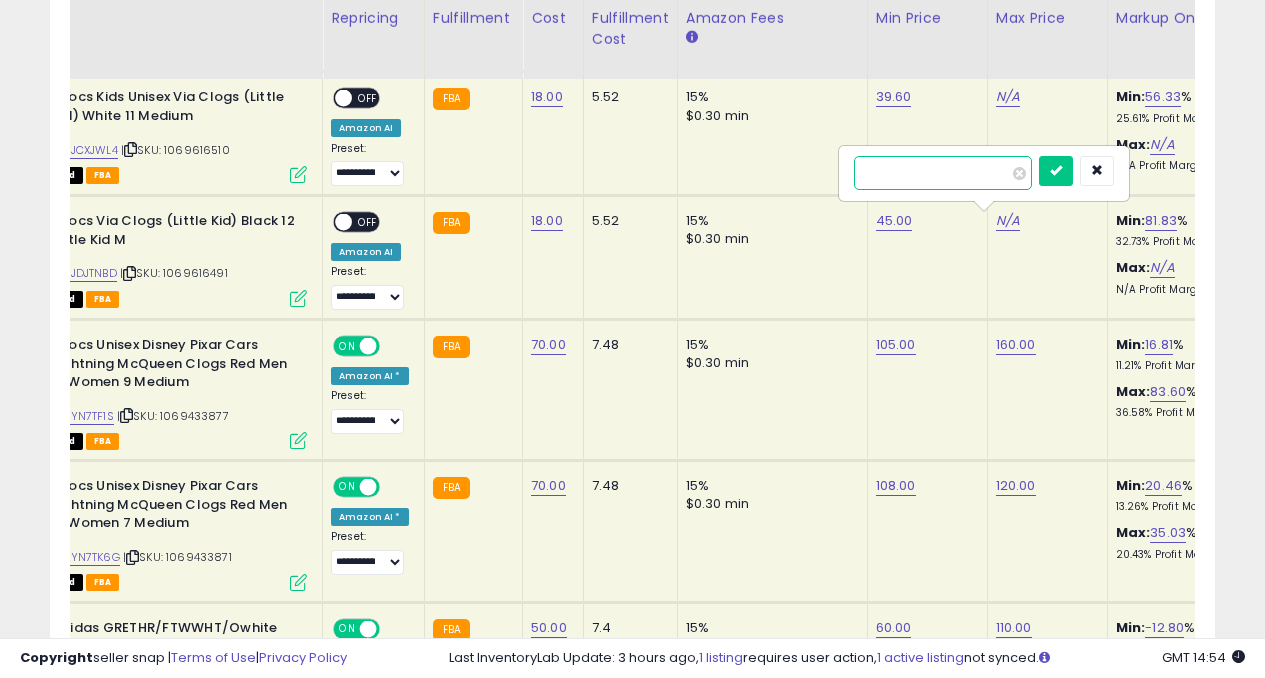 type on "**" 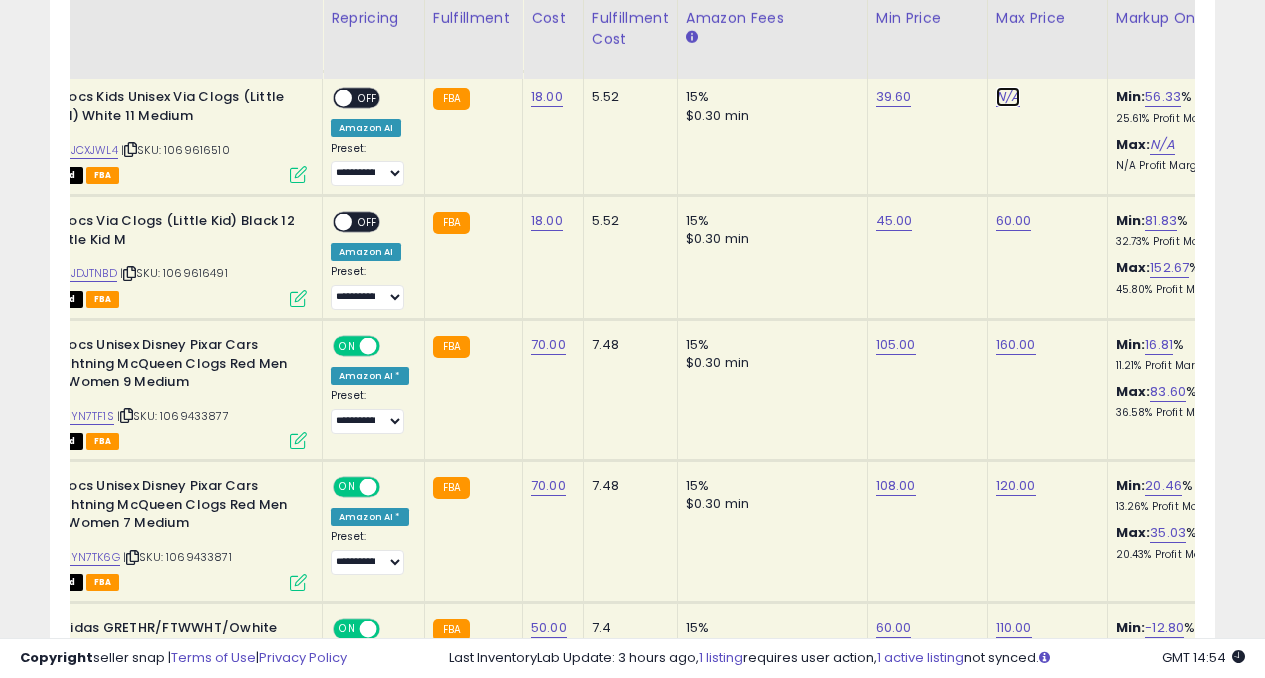 click on "N/A" at bounding box center (1008, -44) 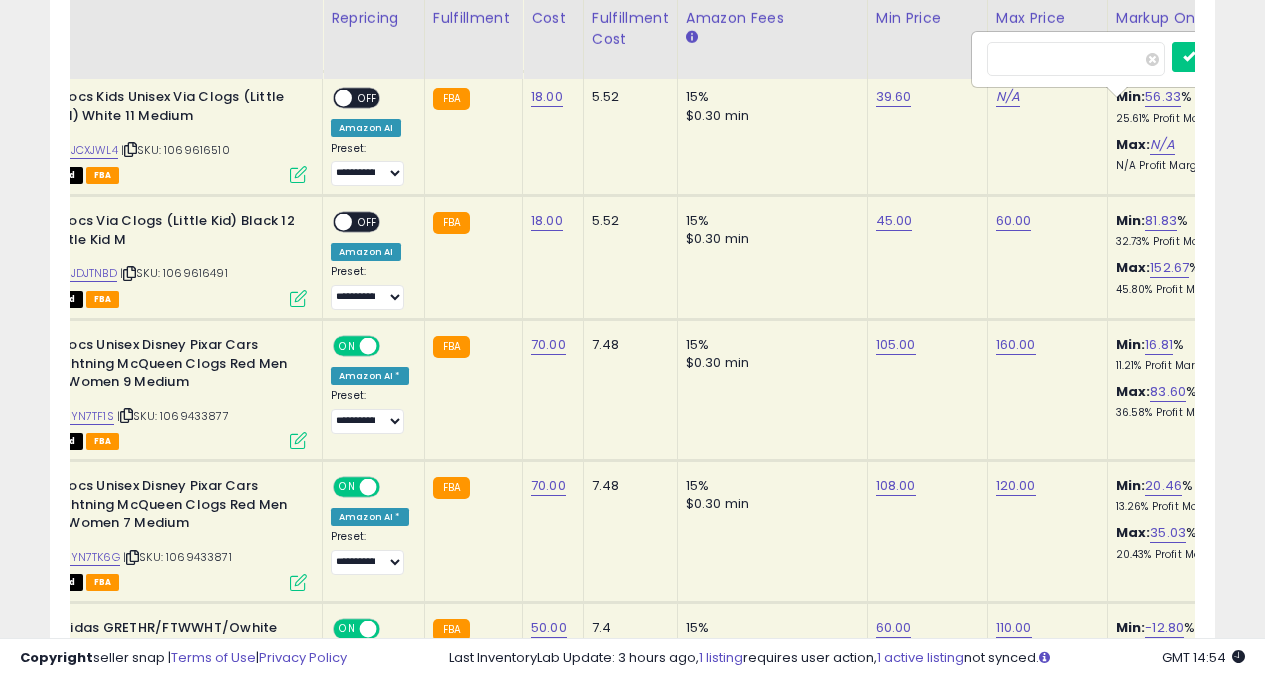 type on "**" 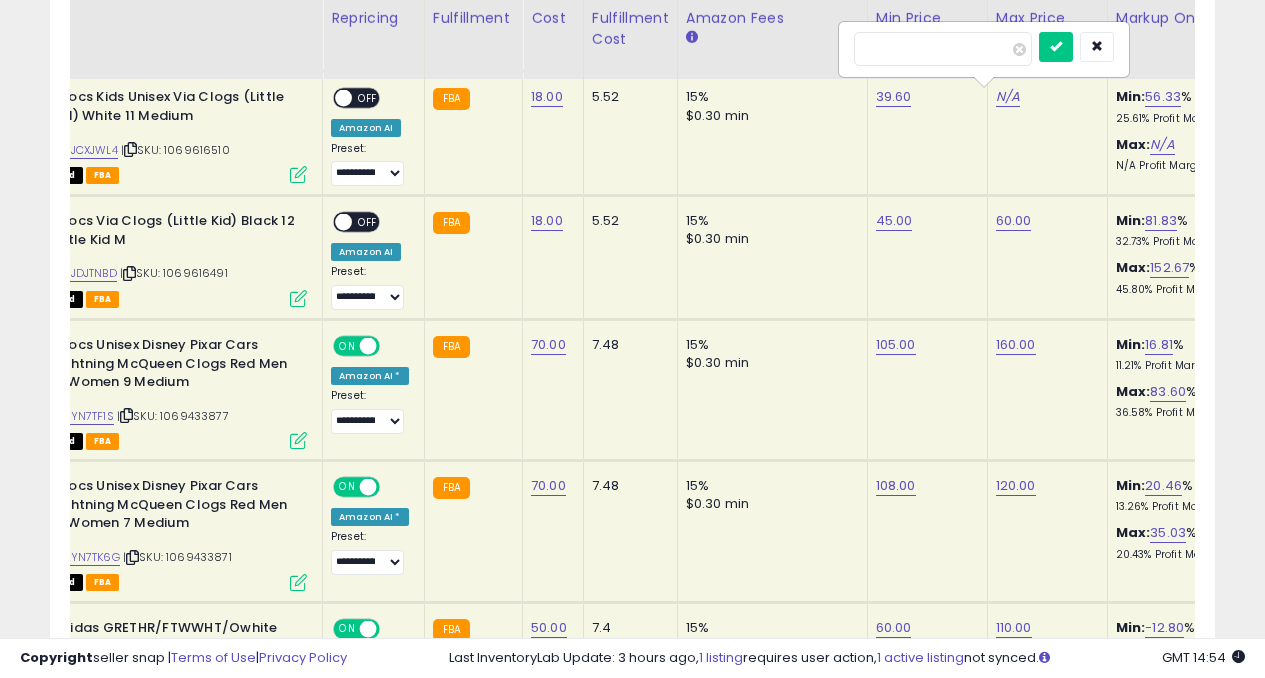 click at bounding box center [1056, 47] 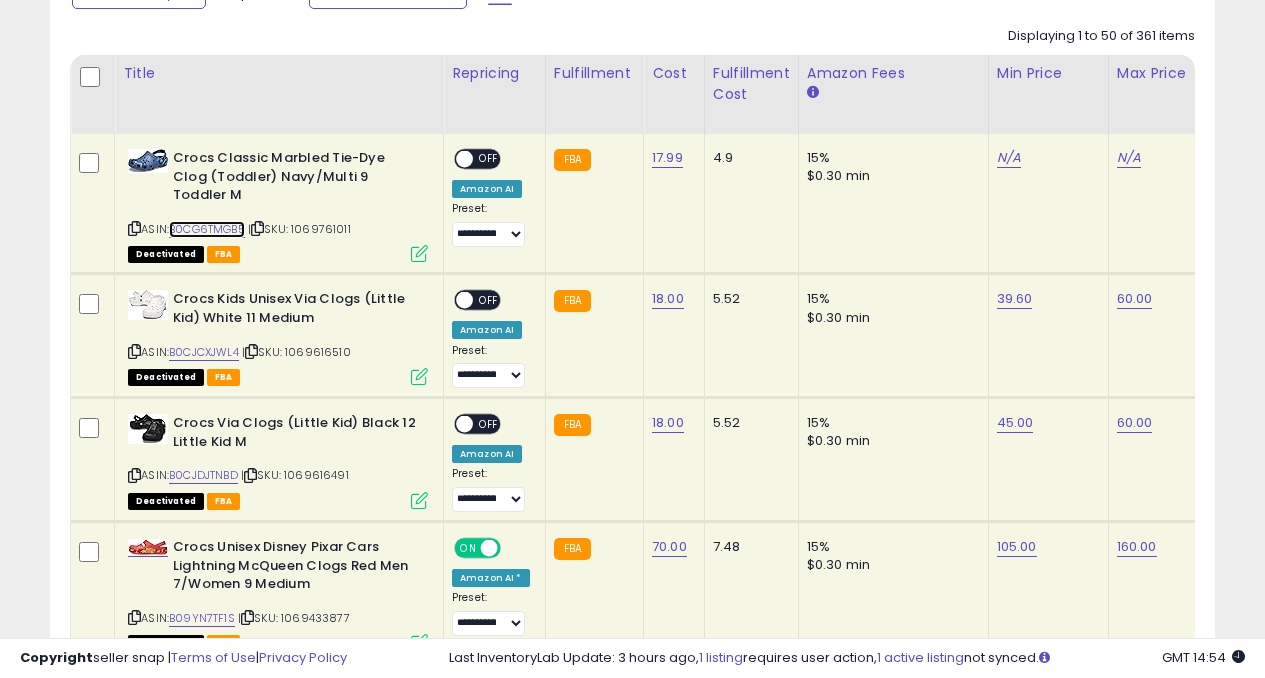 click on "B0CG6TMGB5" at bounding box center (207, 229) 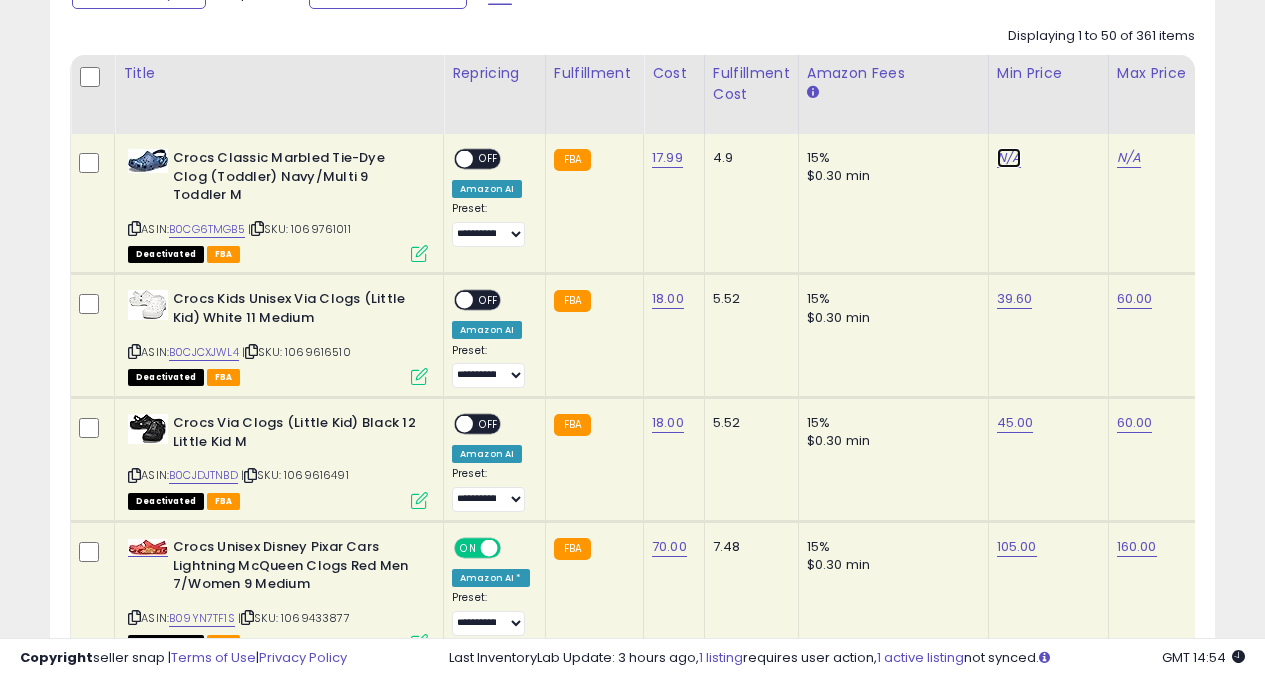 click on "N/A" at bounding box center [1009, 158] 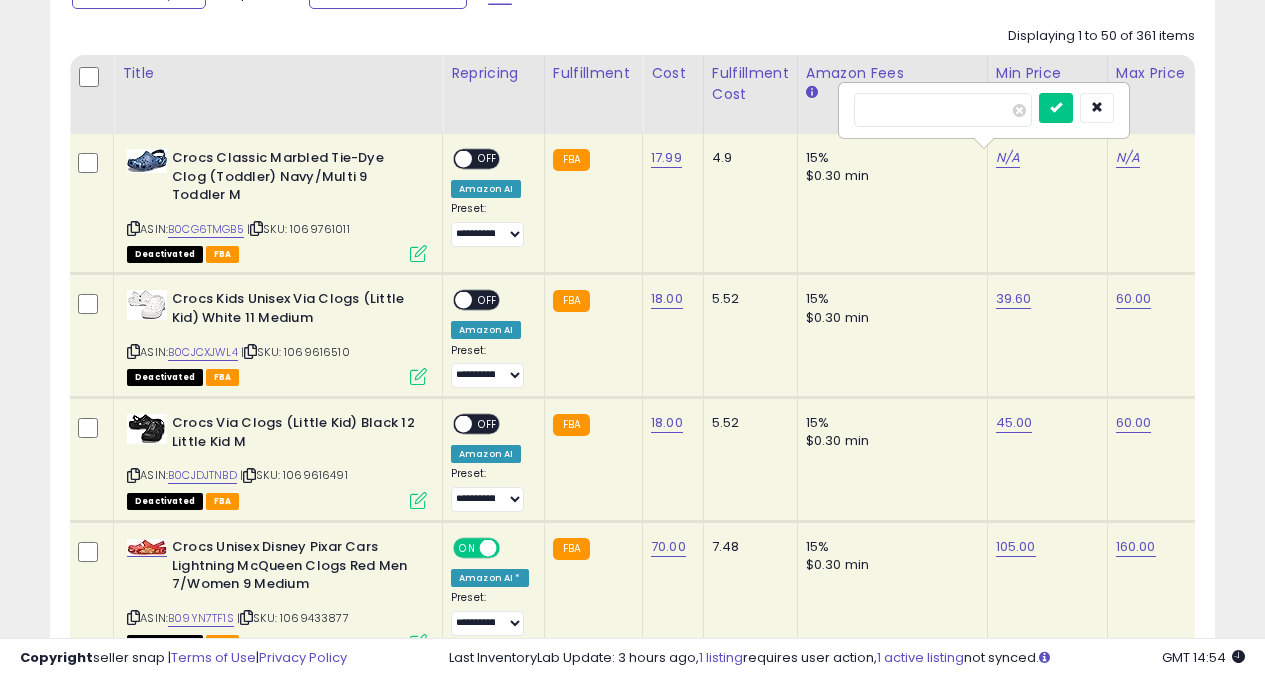 type on "**" 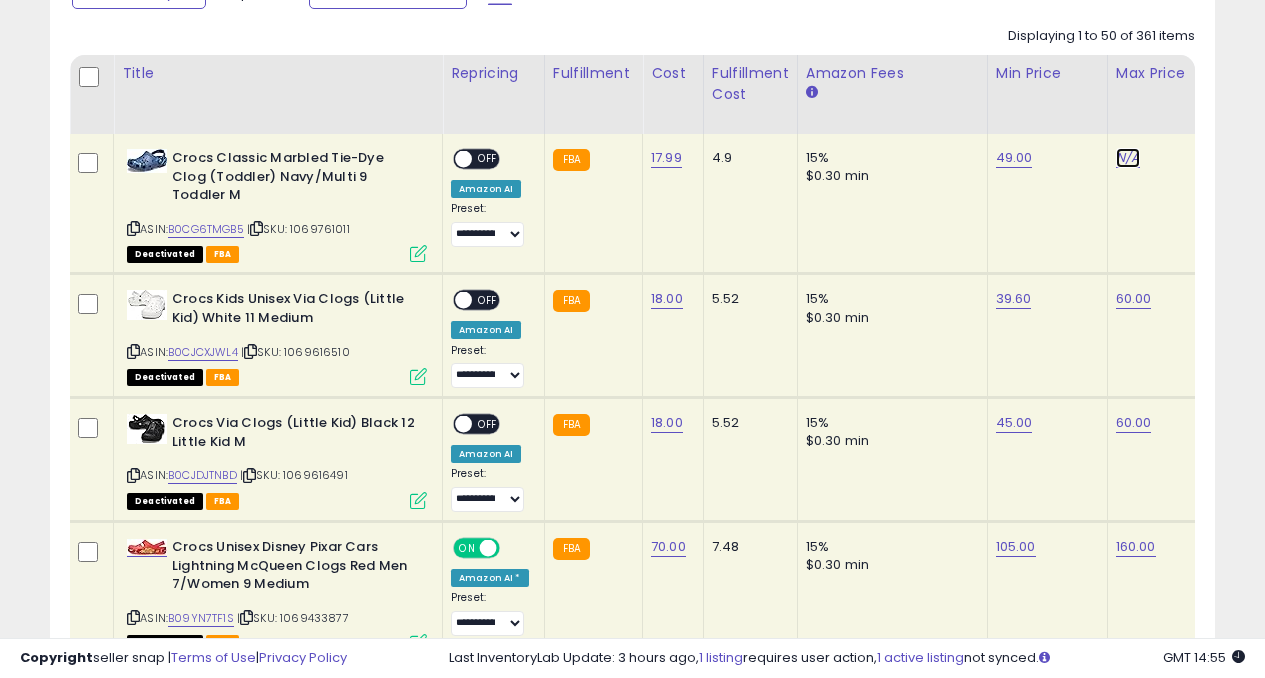 click on "N/A" at bounding box center [1128, 158] 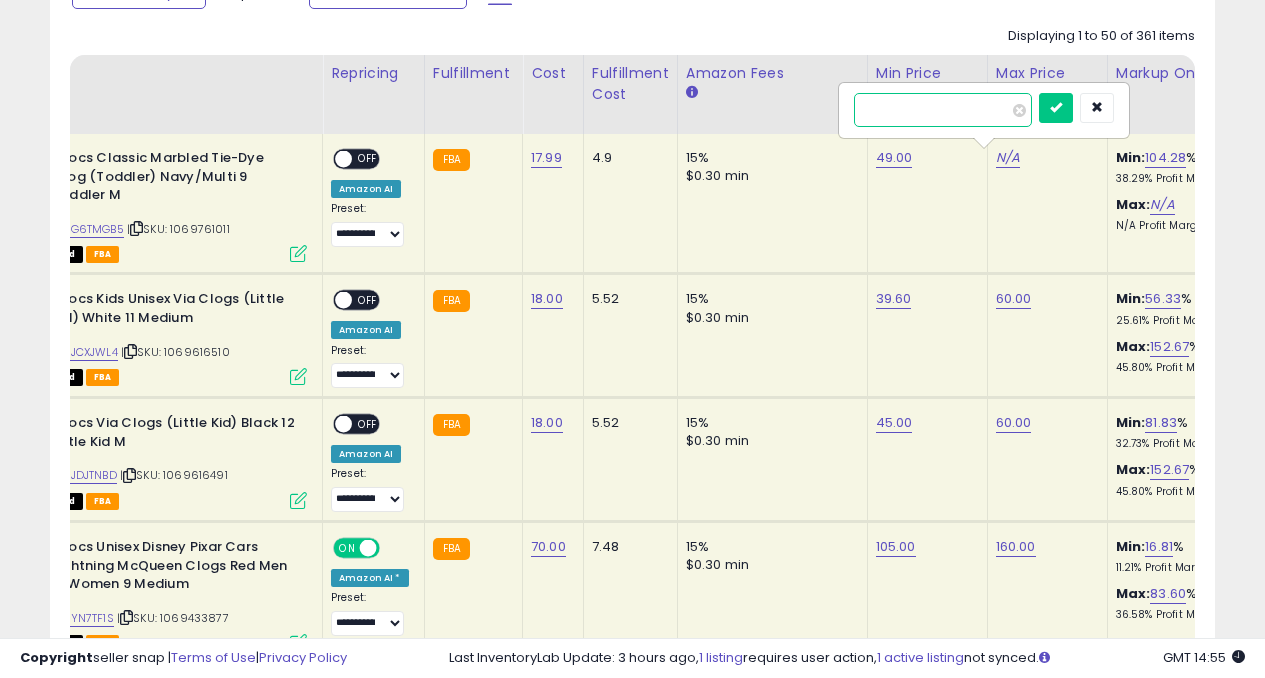 click at bounding box center (1056, 108) 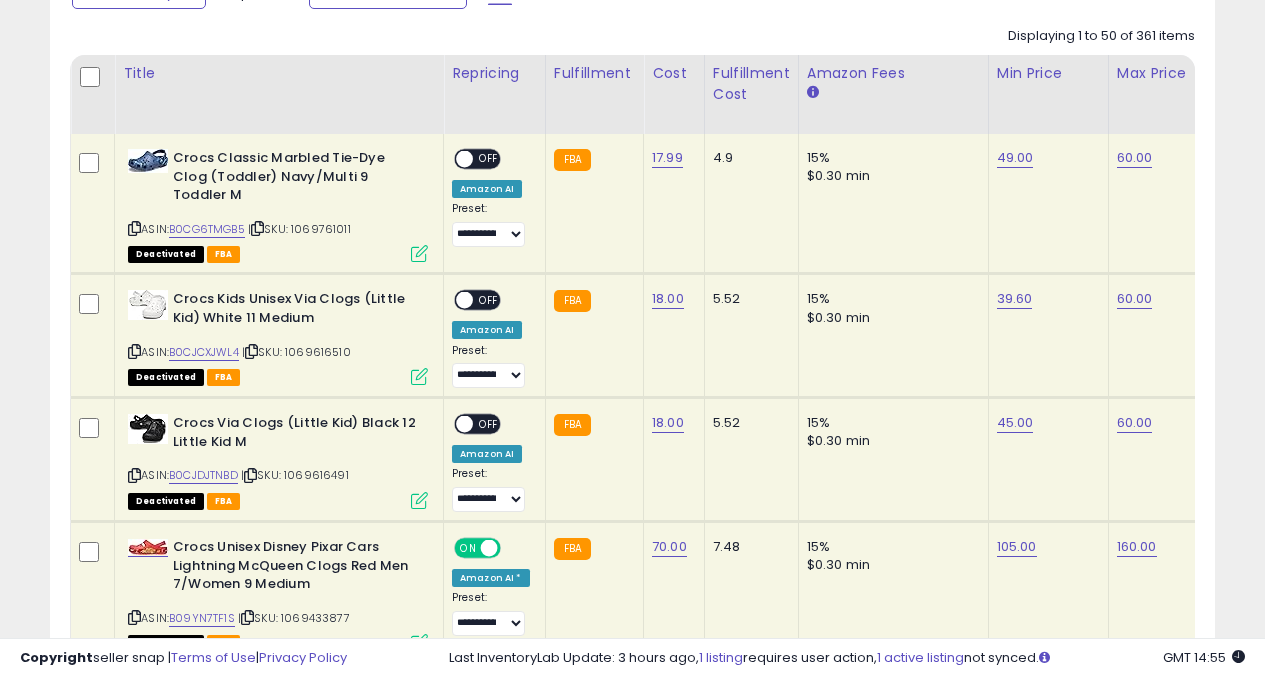 click on "OFF" at bounding box center (489, 159) 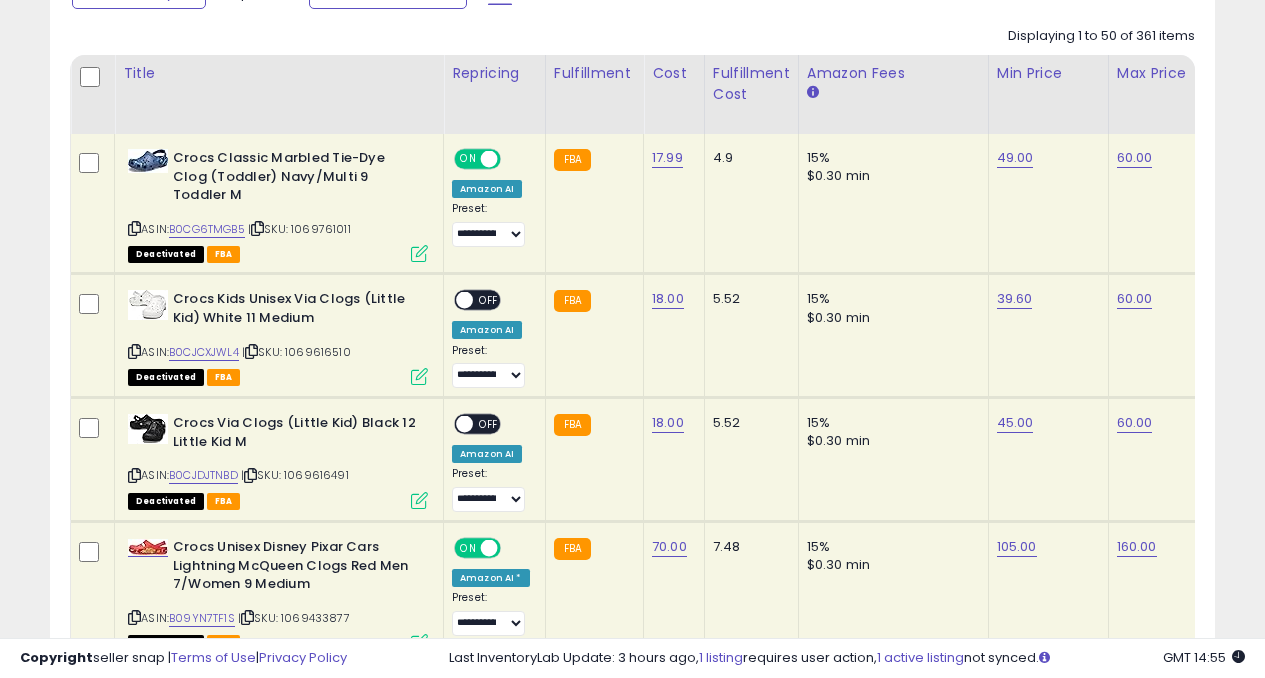 click at bounding box center (464, 300) 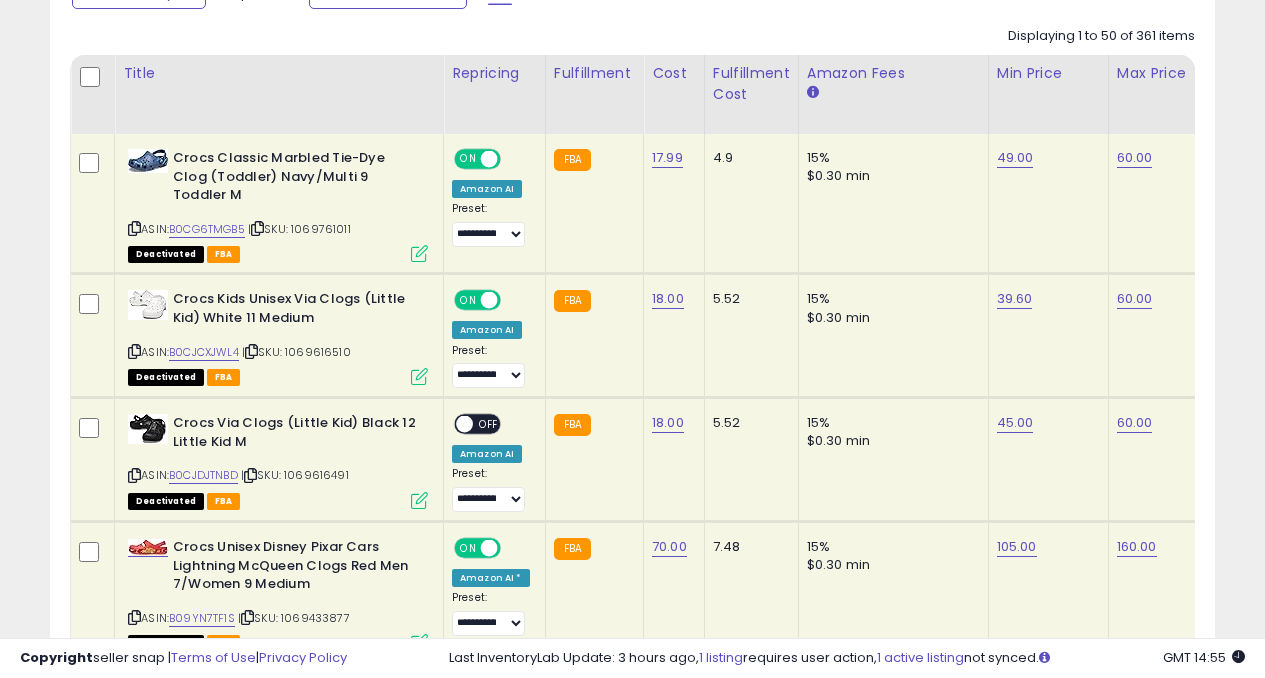 click on "OFF" at bounding box center (489, 424) 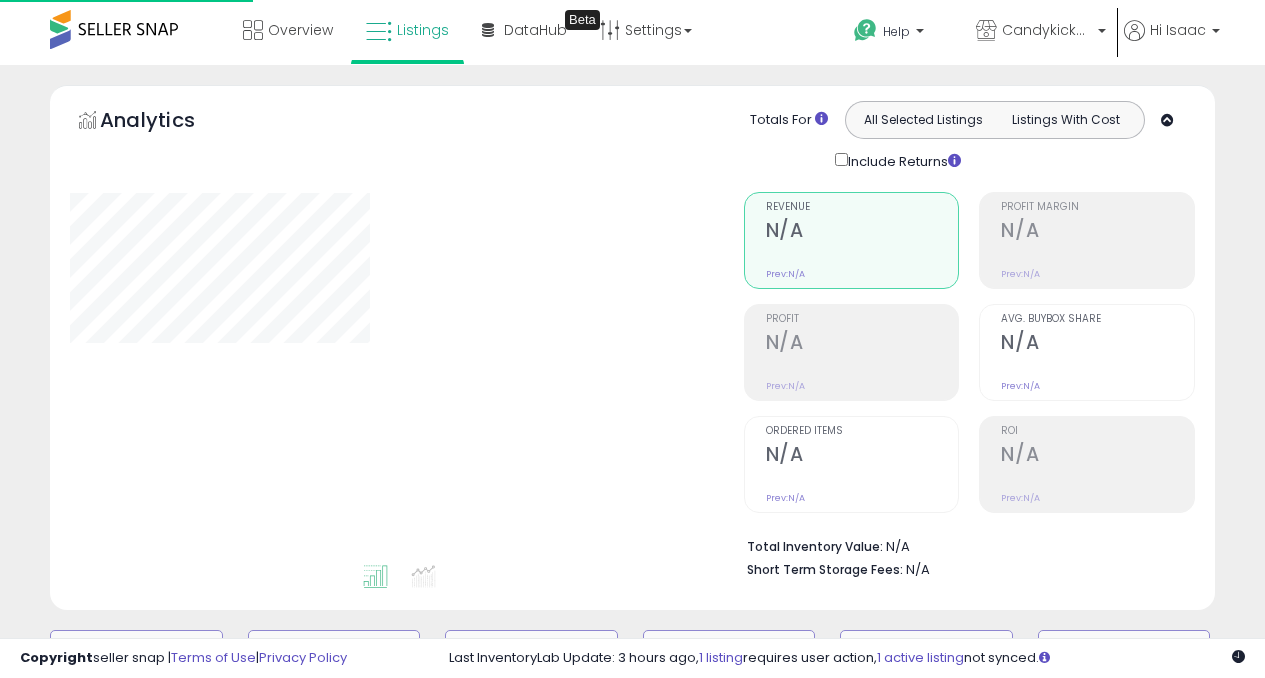 scroll, scrollTop: 0, scrollLeft: 0, axis: both 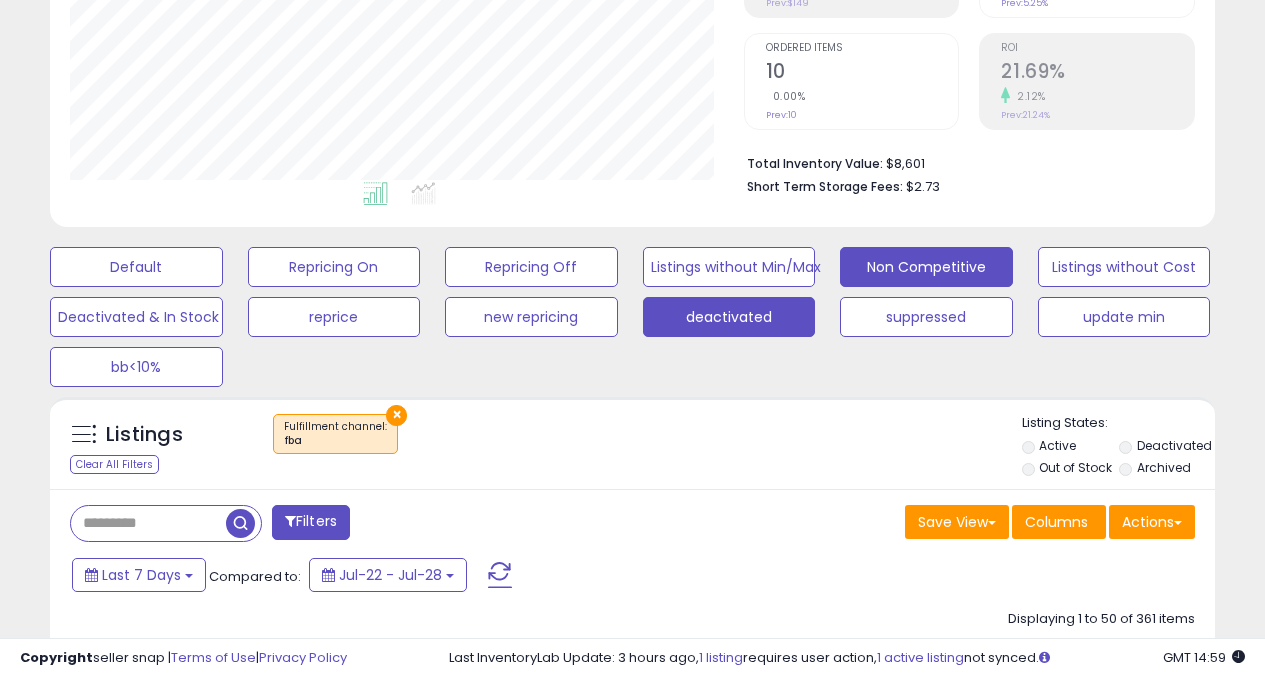 click on "Non Competitive" at bounding box center (136, 267) 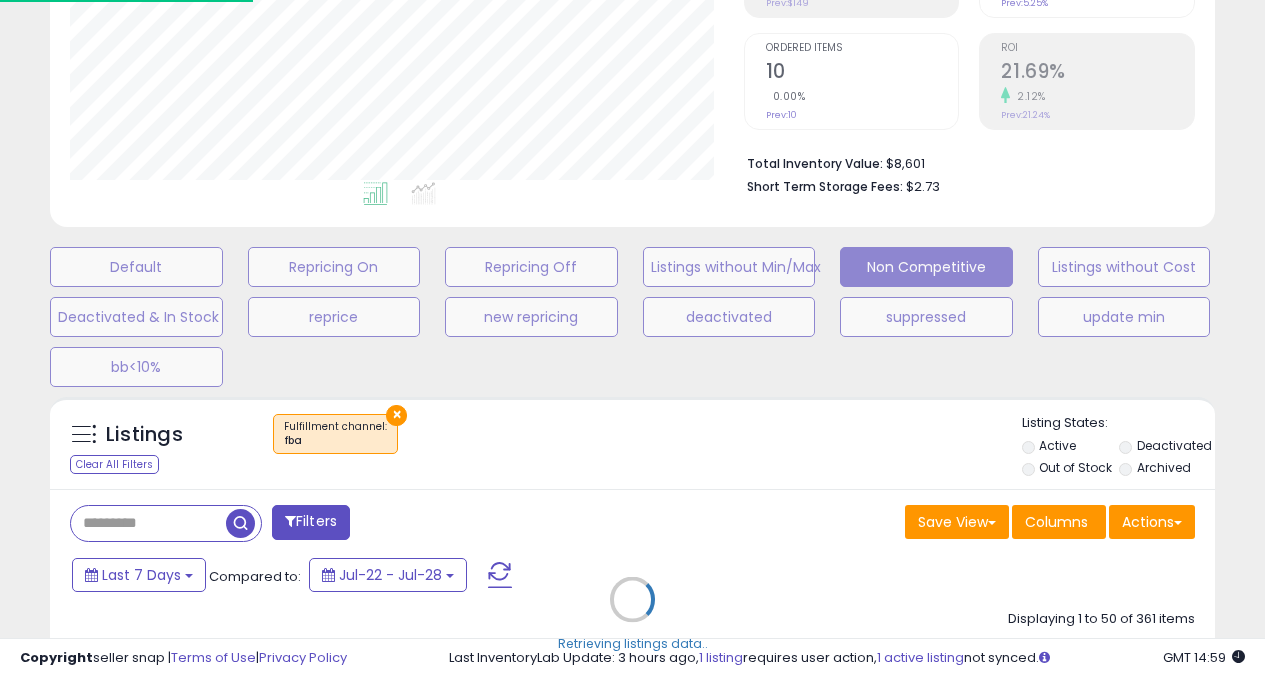 select on "**" 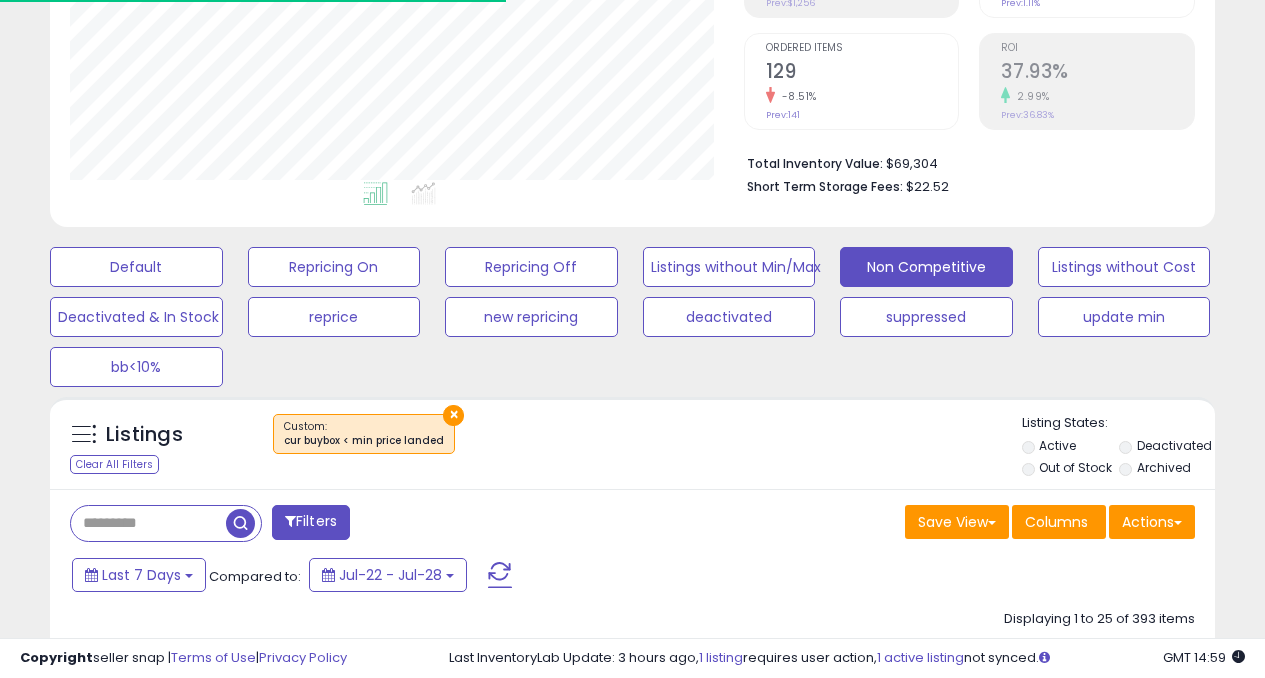 scroll, scrollTop: 999590, scrollLeft: 999326, axis: both 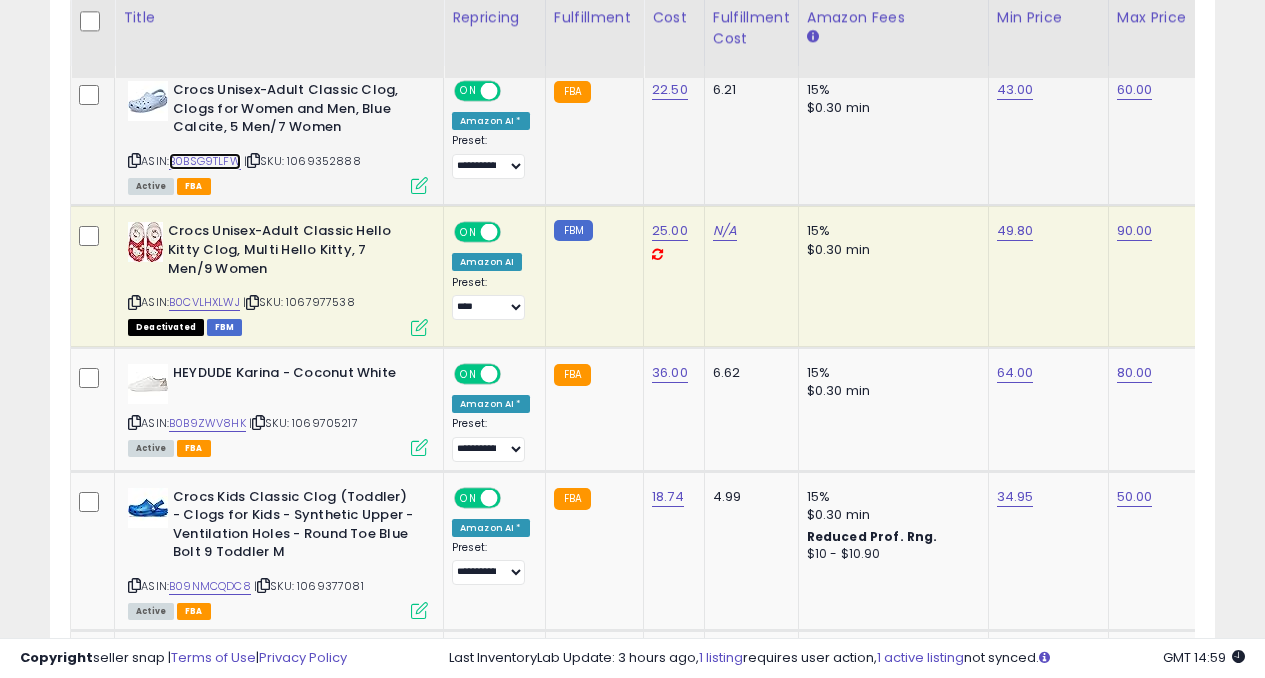 click on "B0BSG9TLFW" at bounding box center [205, 161] 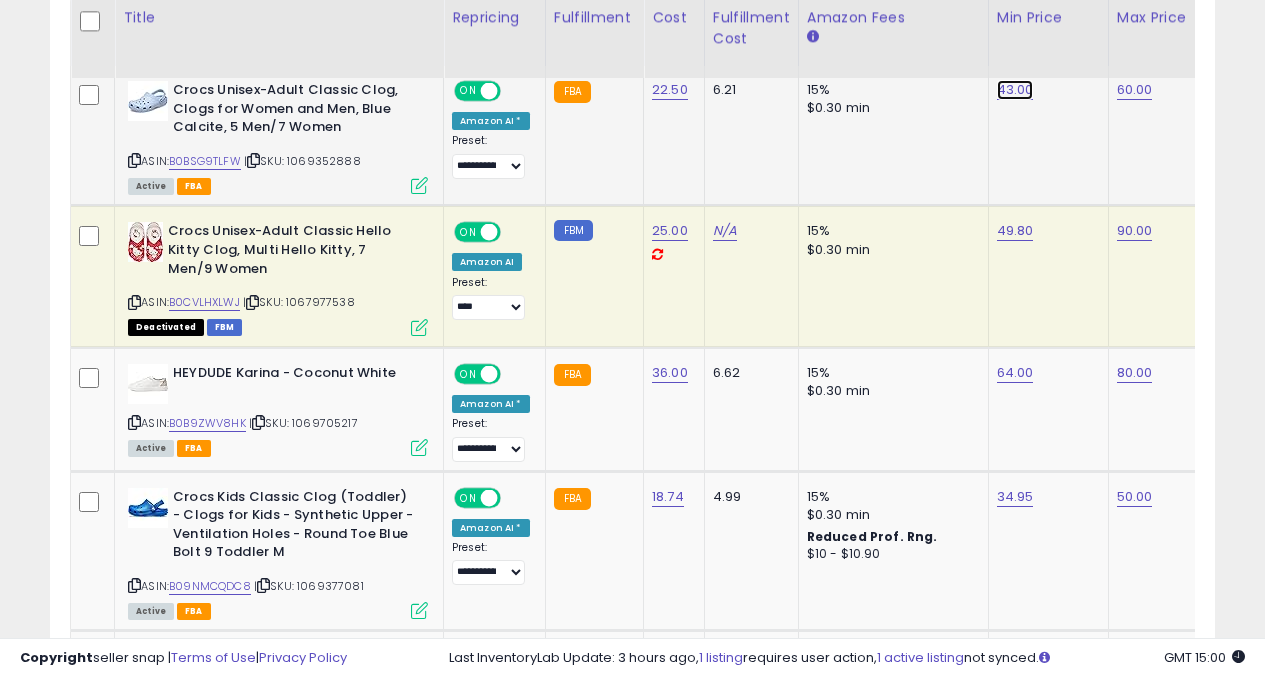 click on "43.00" at bounding box center (1015, 90) 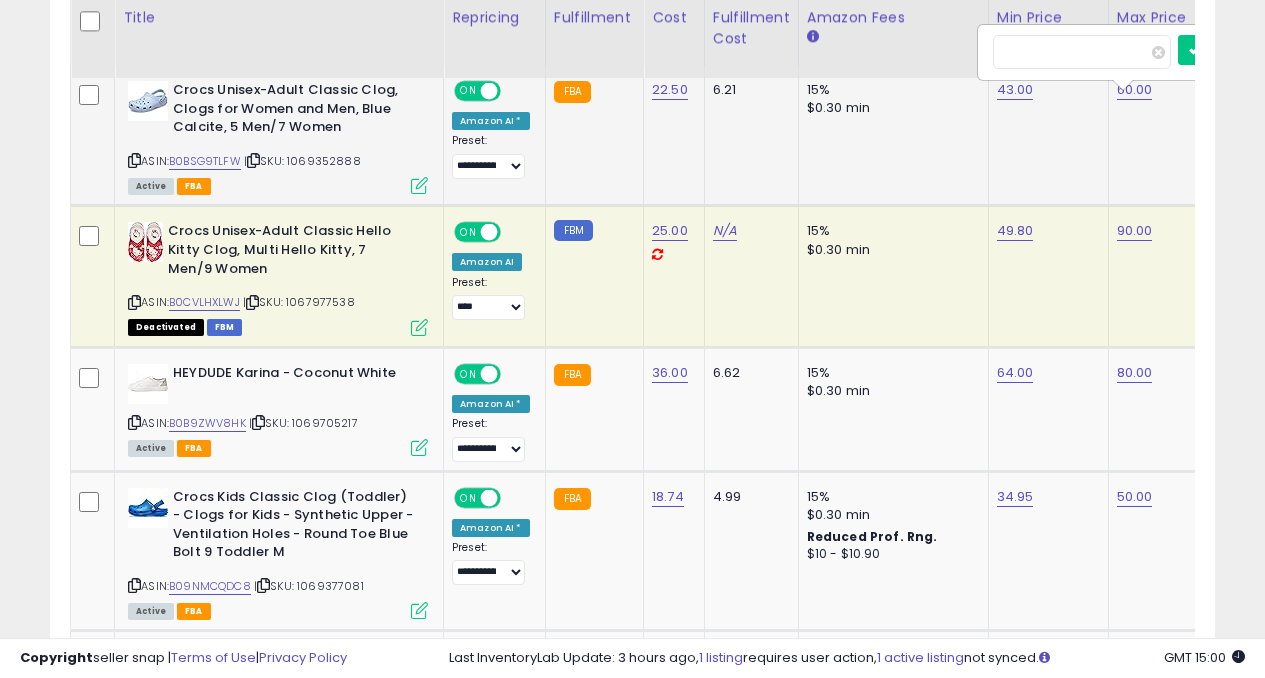 scroll, scrollTop: 0, scrollLeft: 7, axis: horizontal 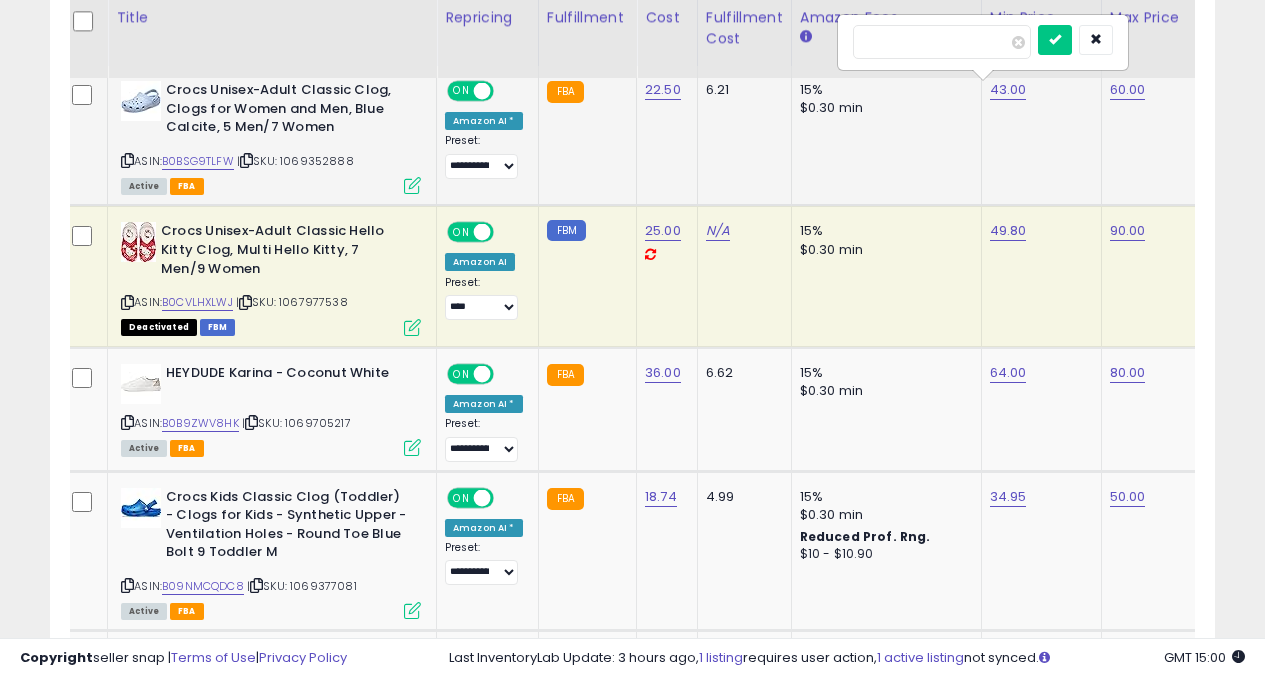 type on "*" 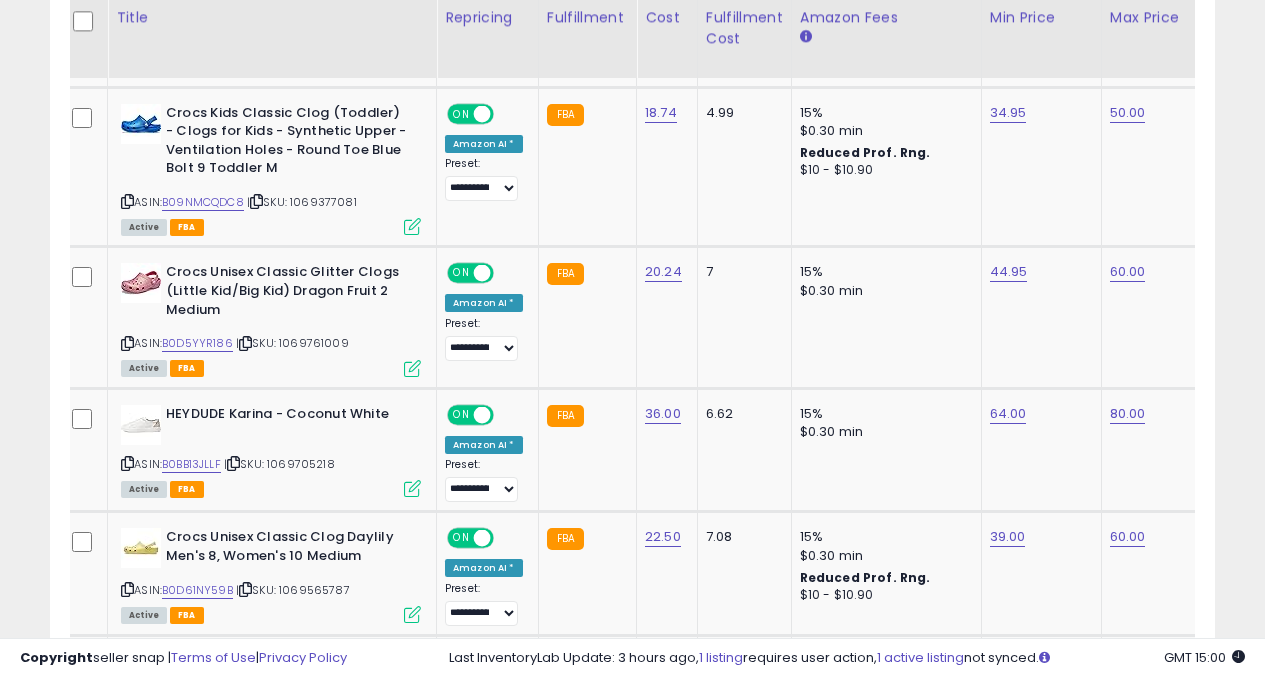 scroll, scrollTop: 1419, scrollLeft: 0, axis: vertical 